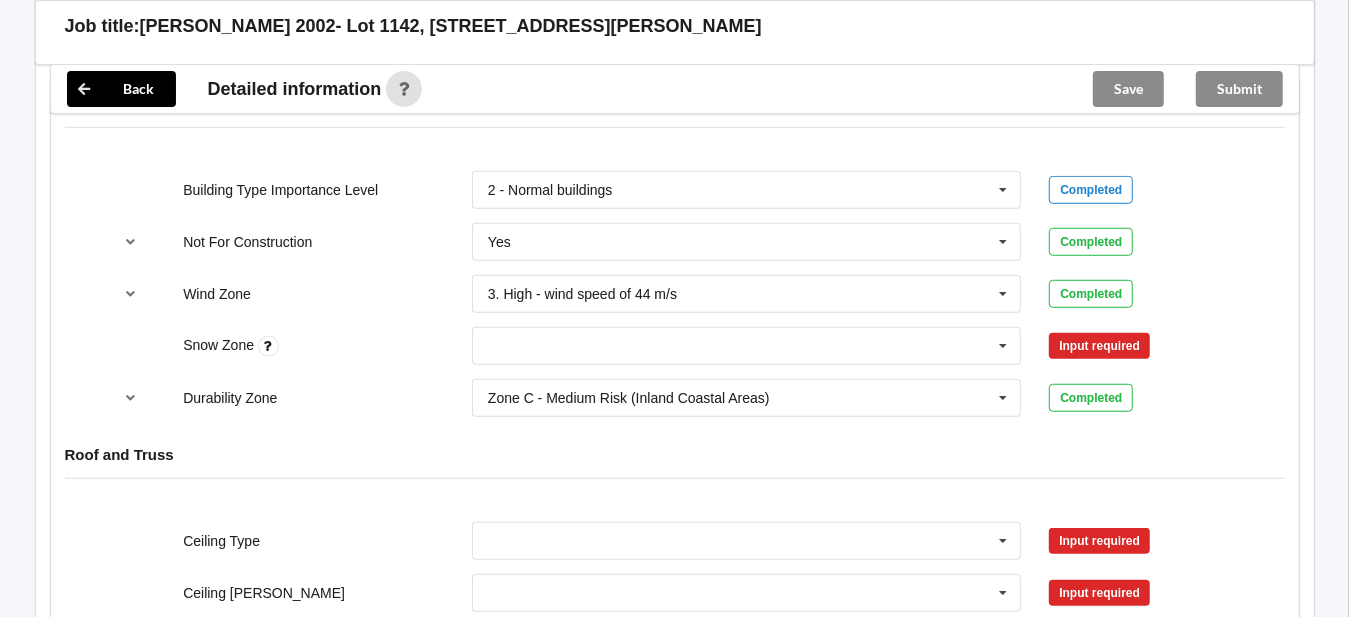 scroll, scrollTop: 800, scrollLeft: 0, axis: vertical 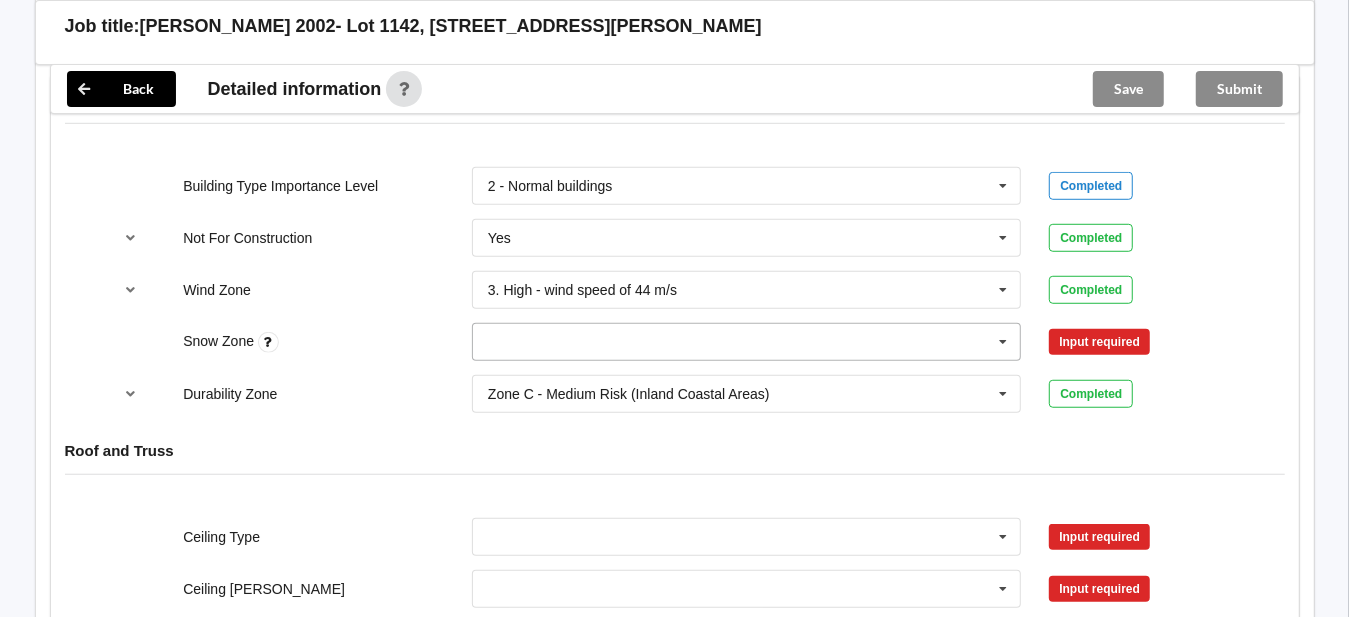 click at bounding box center [748, 342] 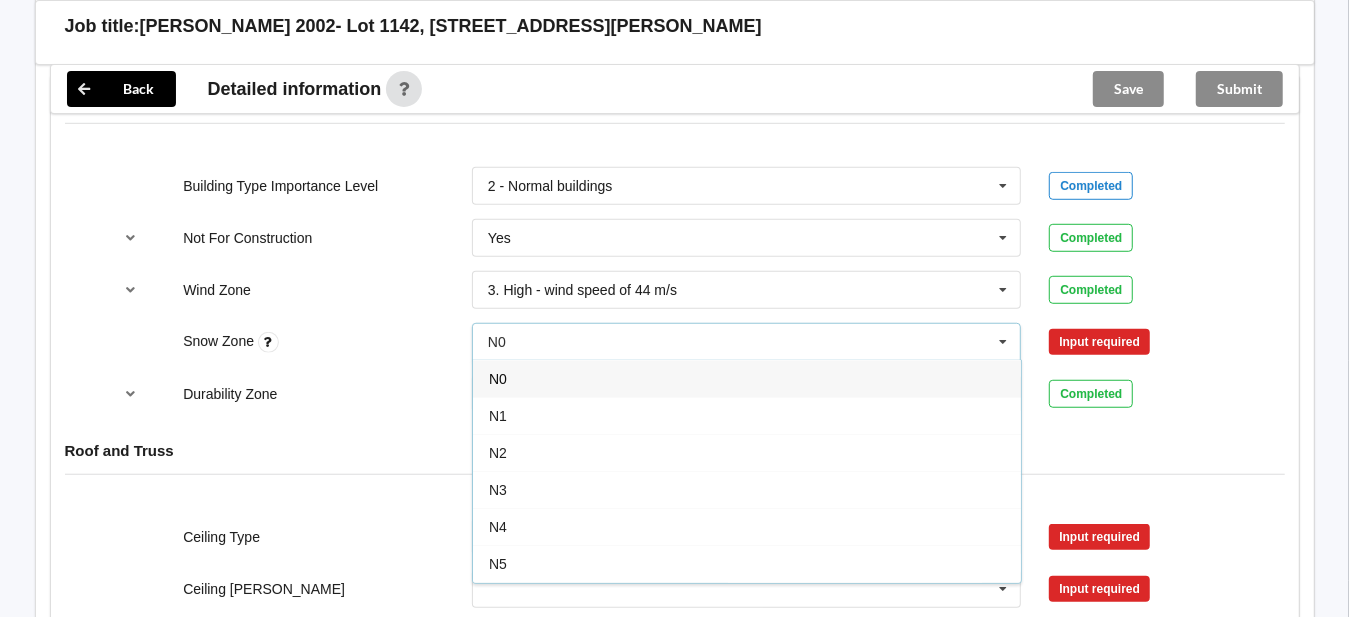 click on "N0" at bounding box center (498, 379) 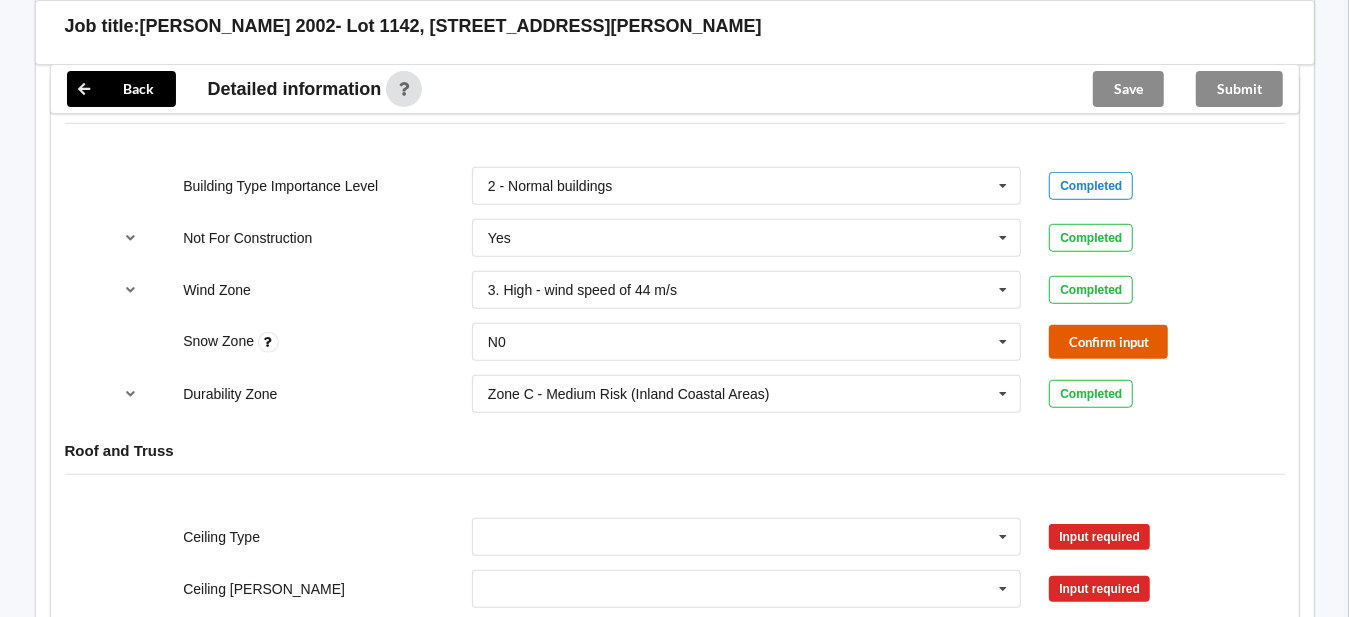 click on "Confirm input" at bounding box center (1108, 341) 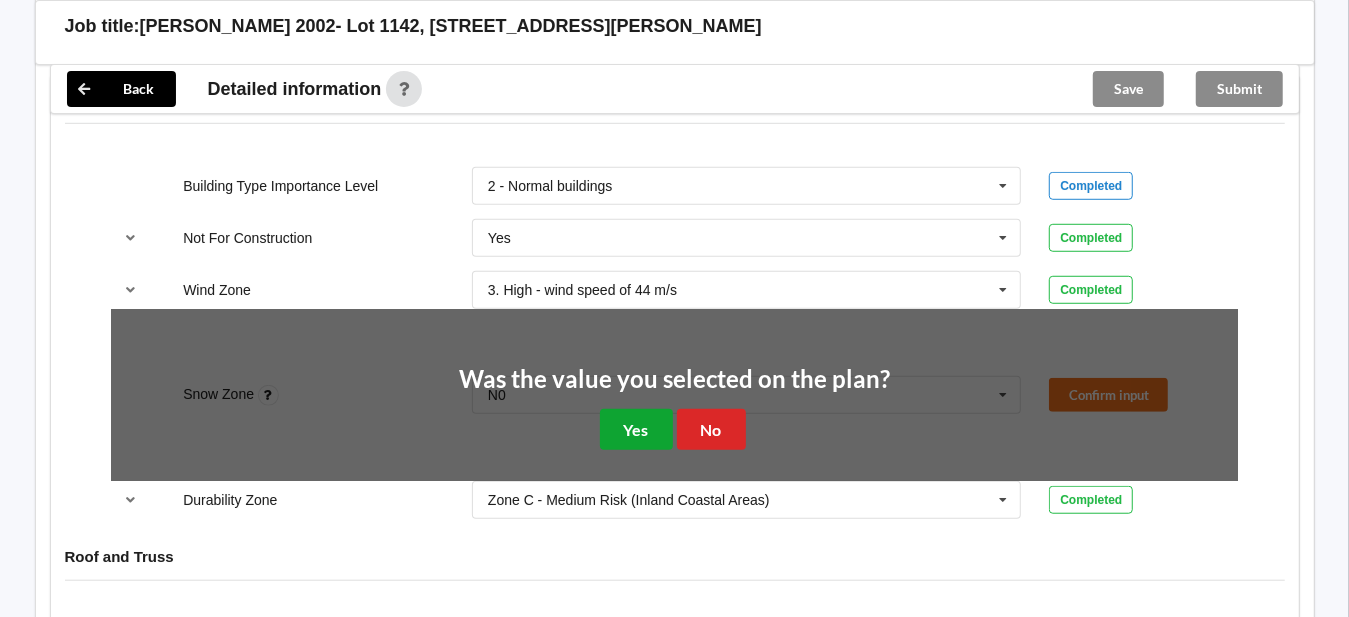 click on "Yes" at bounding box center [636, 429] 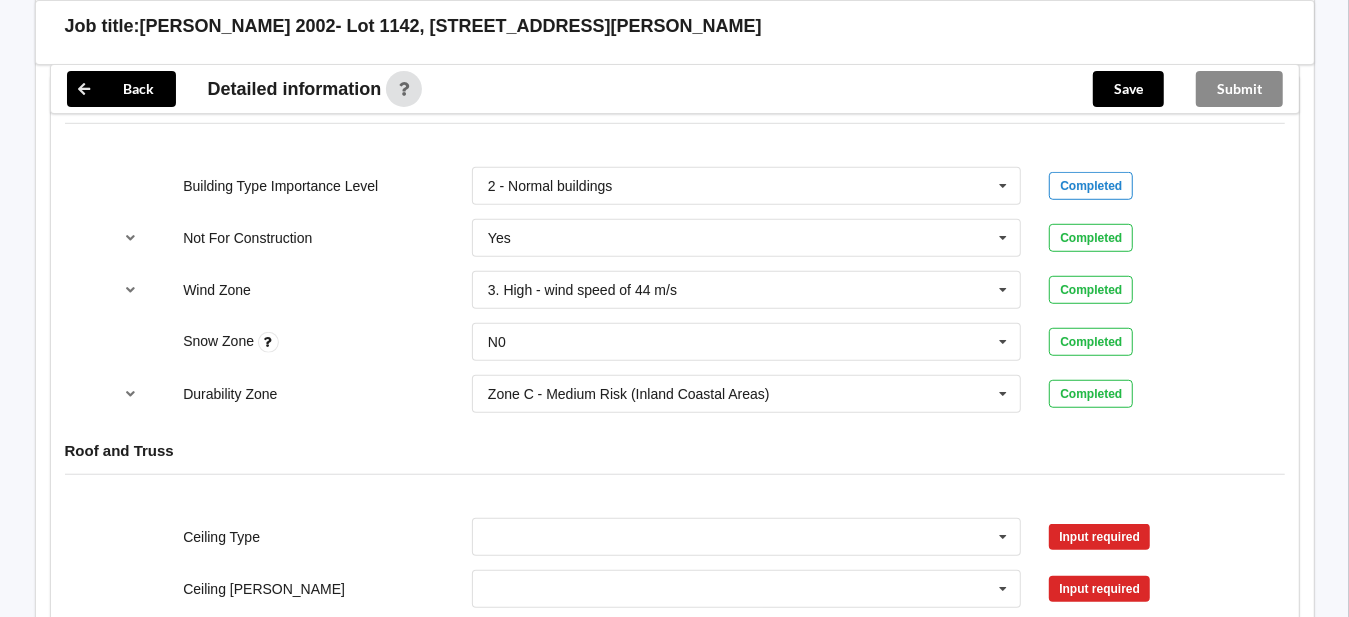 click on "Roof and Truss" at bounding box center [675, 465] 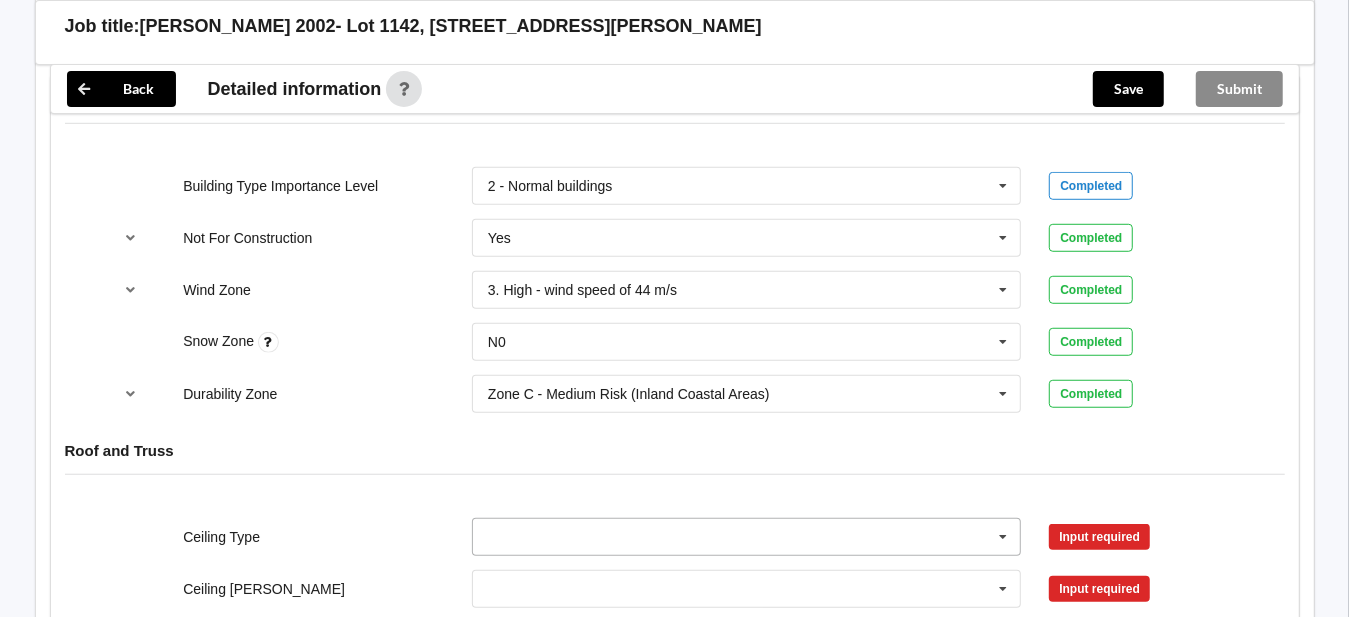 click at bounding box center [748, 537] 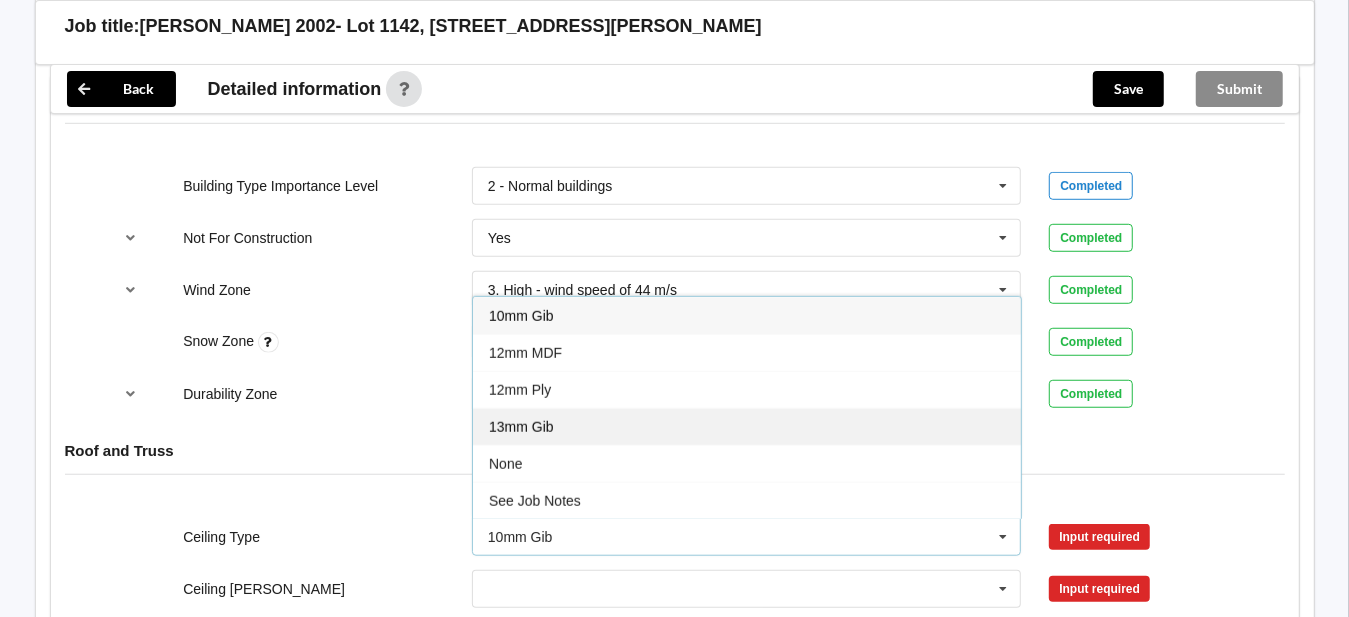 click on "13mm Gib" at bounding box center (521, 427) 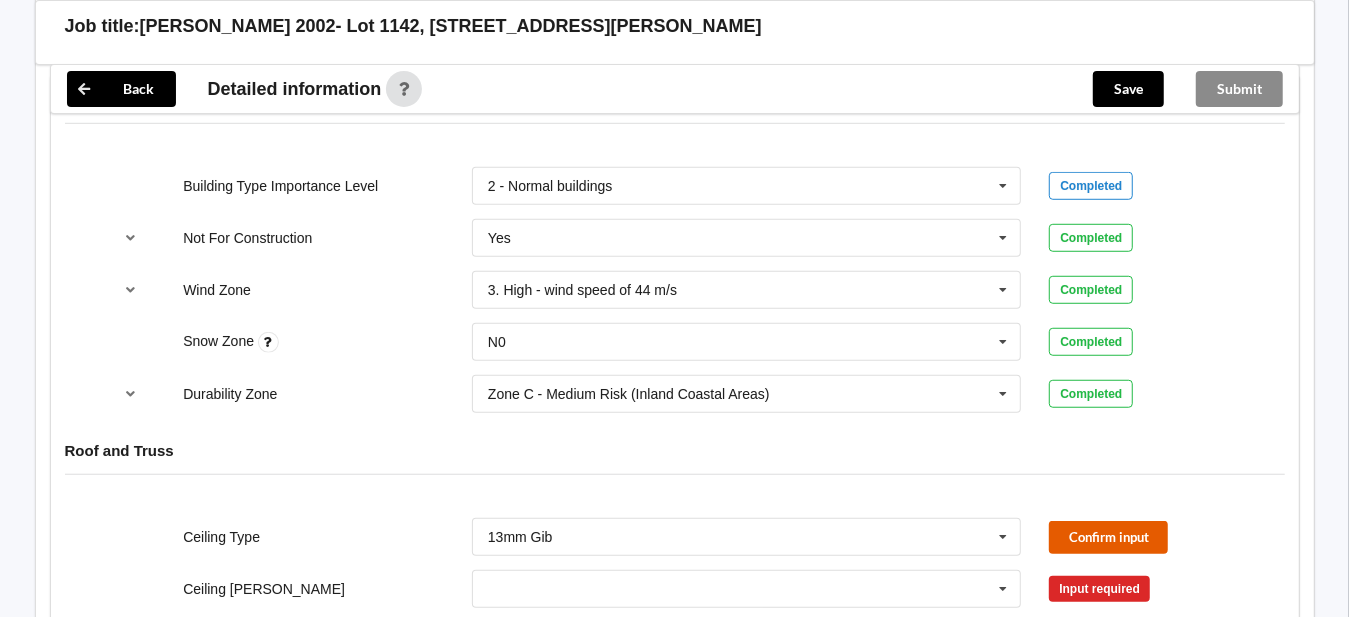 click on "Confirm input" at bounding box center [1108, 537] 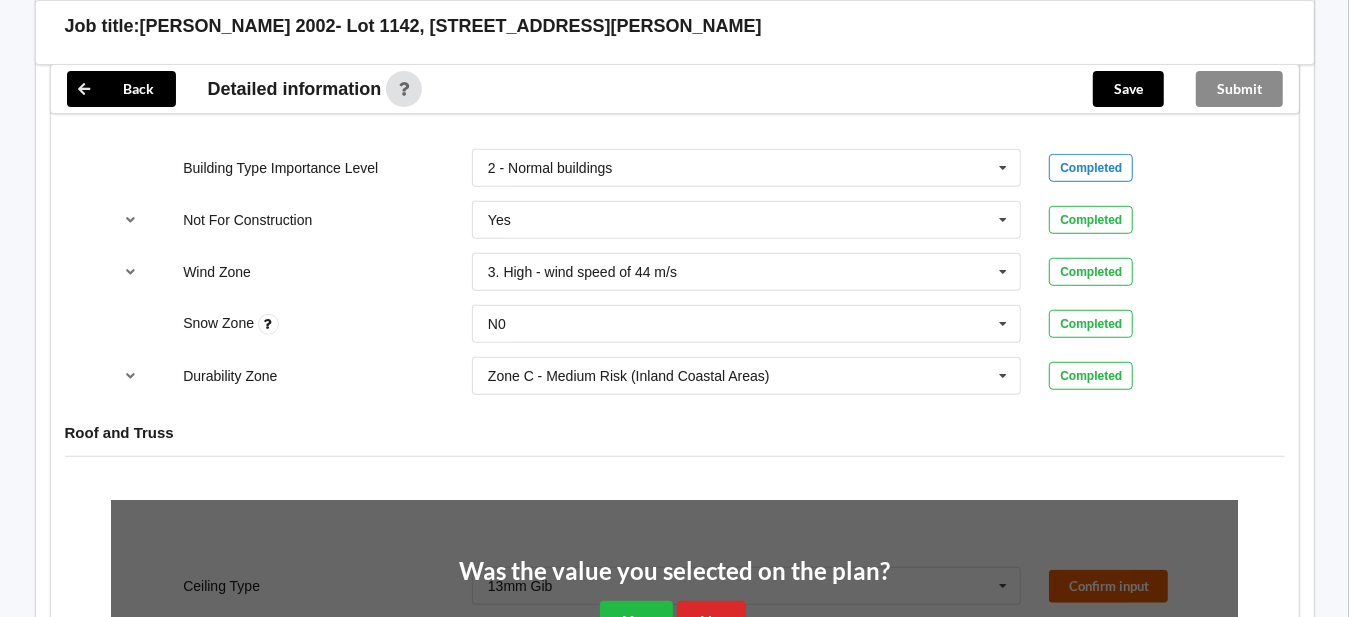 scroll, scrollTop: 1200, scrollLeft: 0, axis: vertical 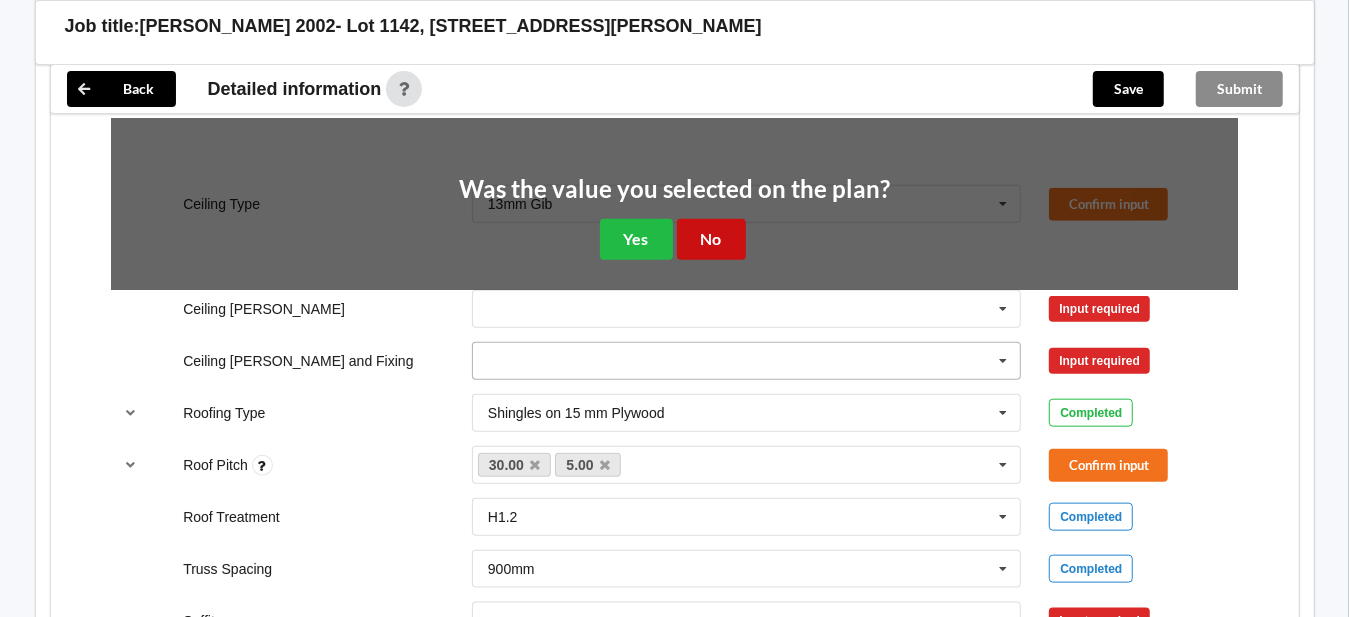 click on "No" at bounding box center [711, 239] 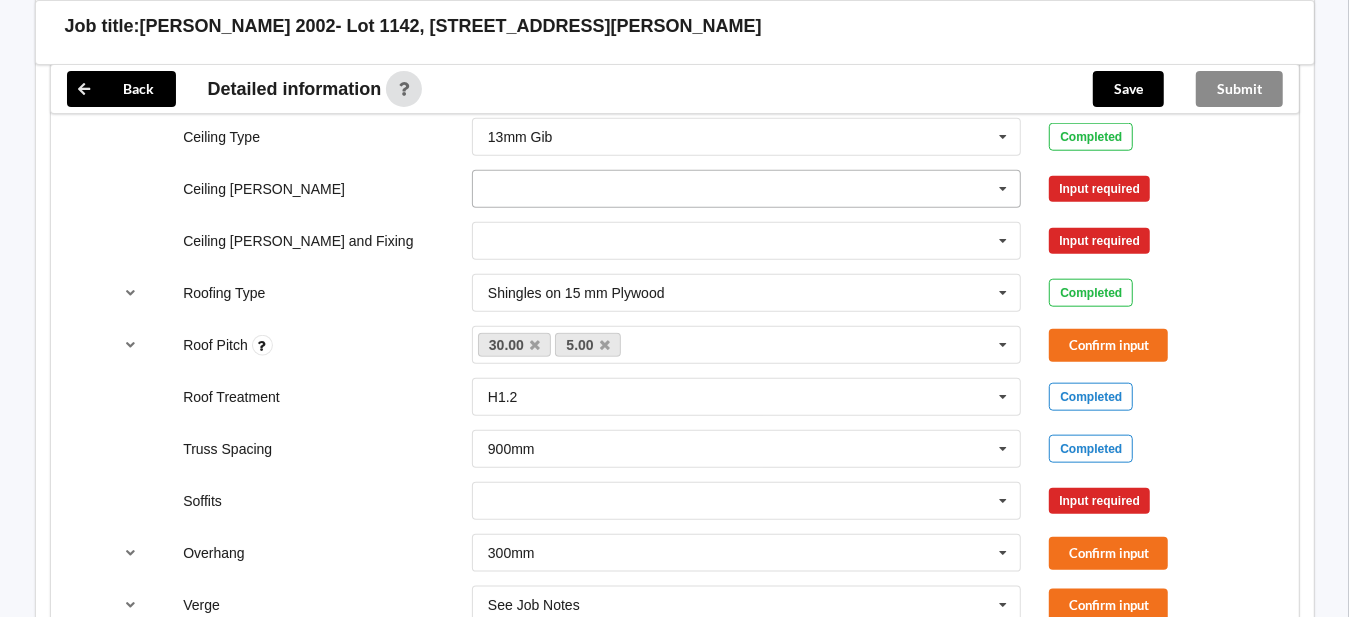 click at bounding box center [748, 189] 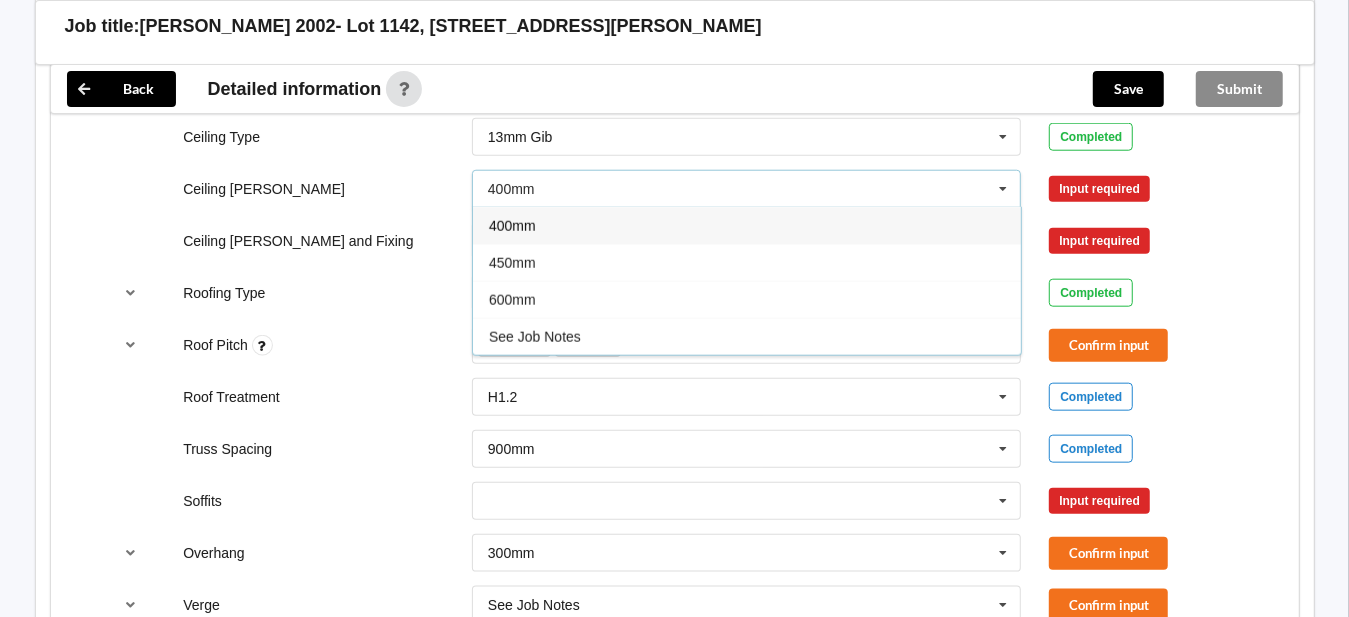 drag, startPoint x: 520, startPoint y: 296, endPoint x: 633, endPoint y: 255, distance: 120.20815 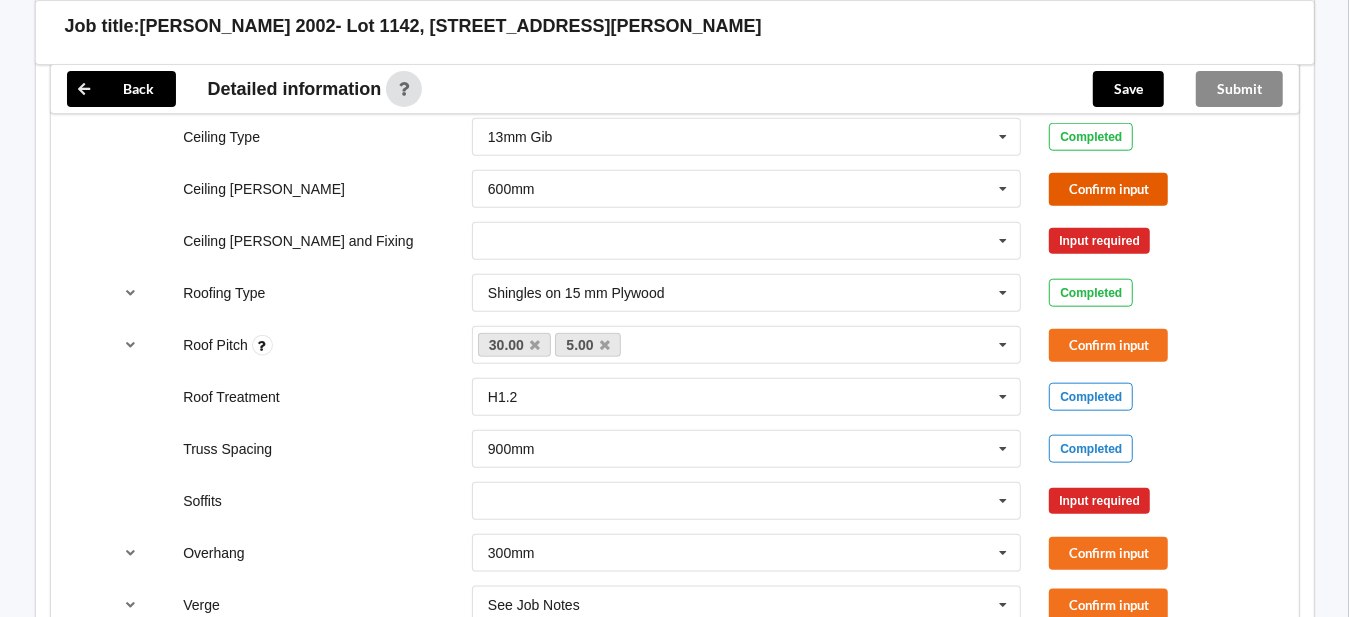 click on "Confirm input" at bounding box center (1108, 189) 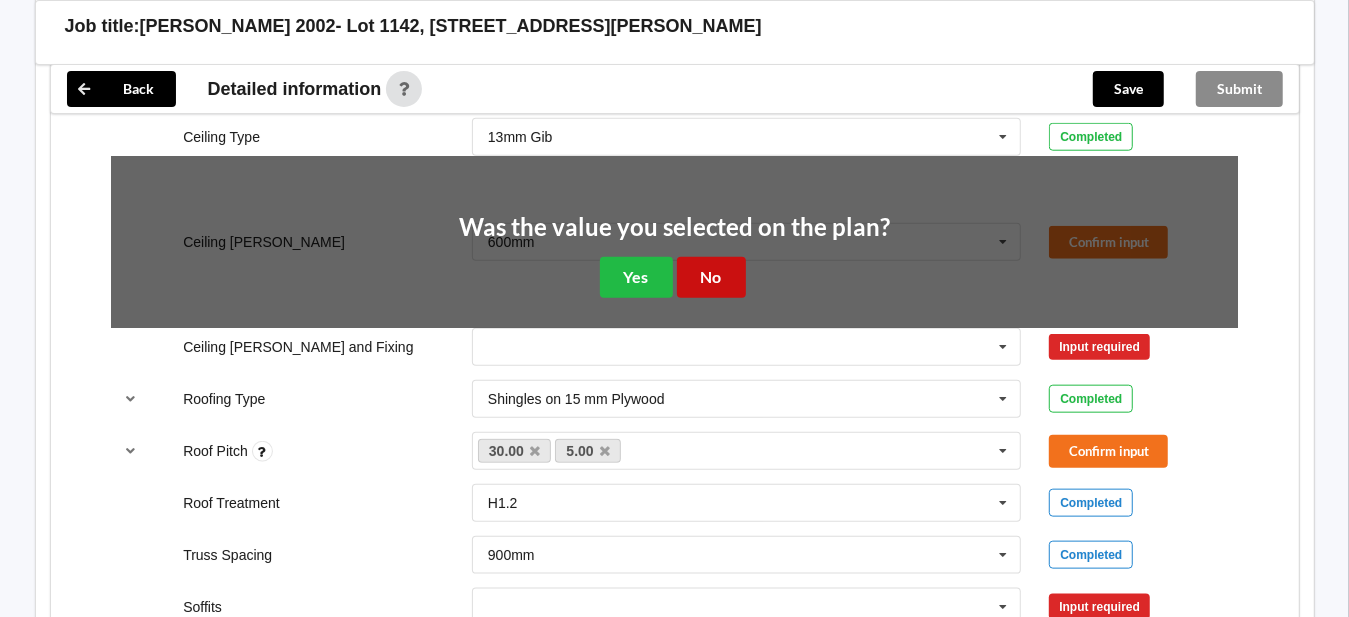 click on "No" at bounding box center (711, 277) 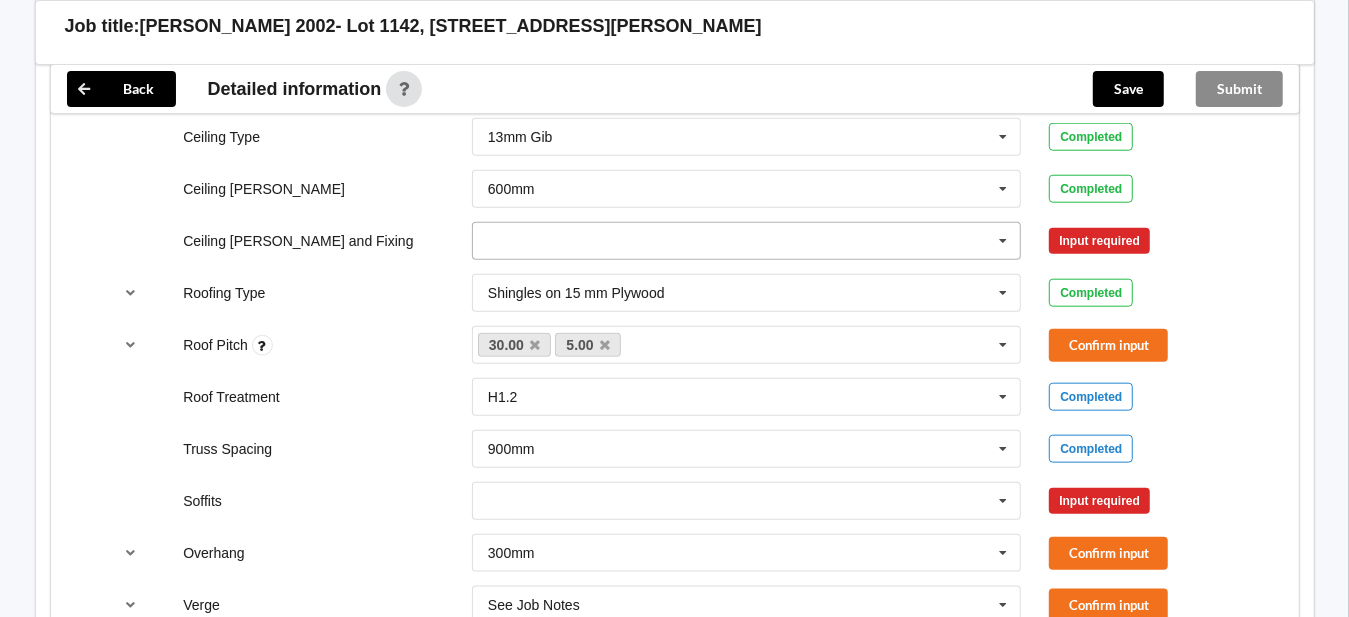 click at bounding box center [748, 241] 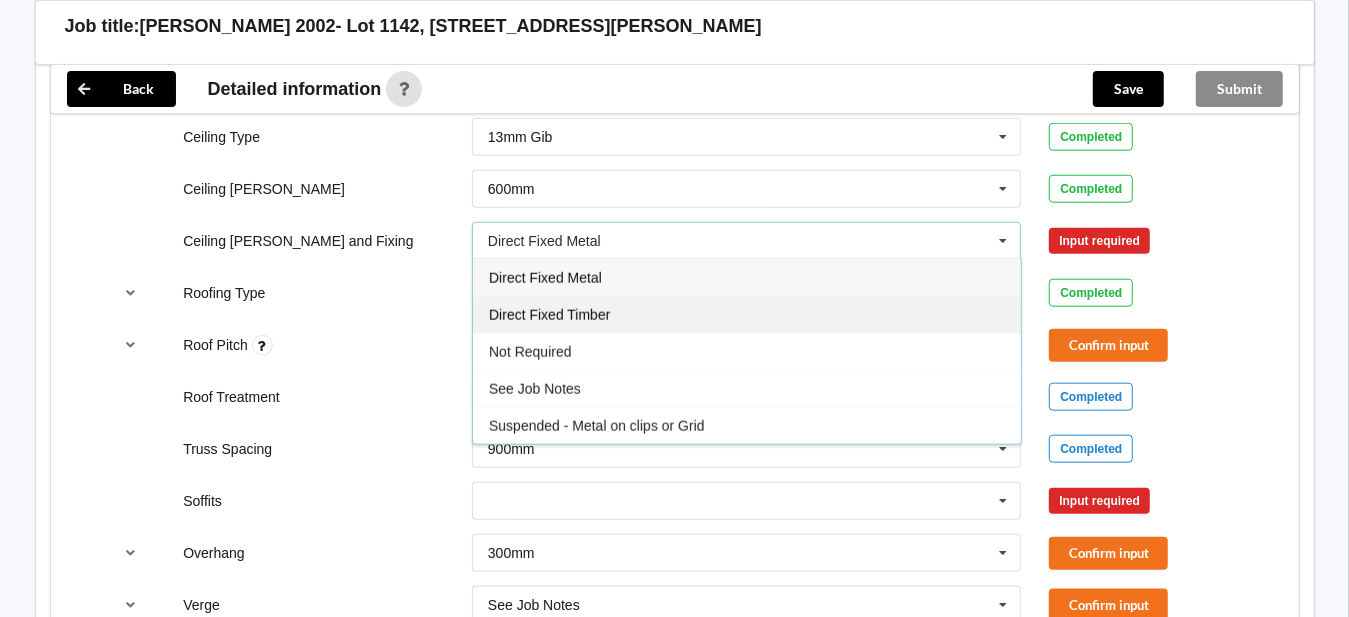 click on "Direct Fixed Timber" at bounding box center (549, 315) 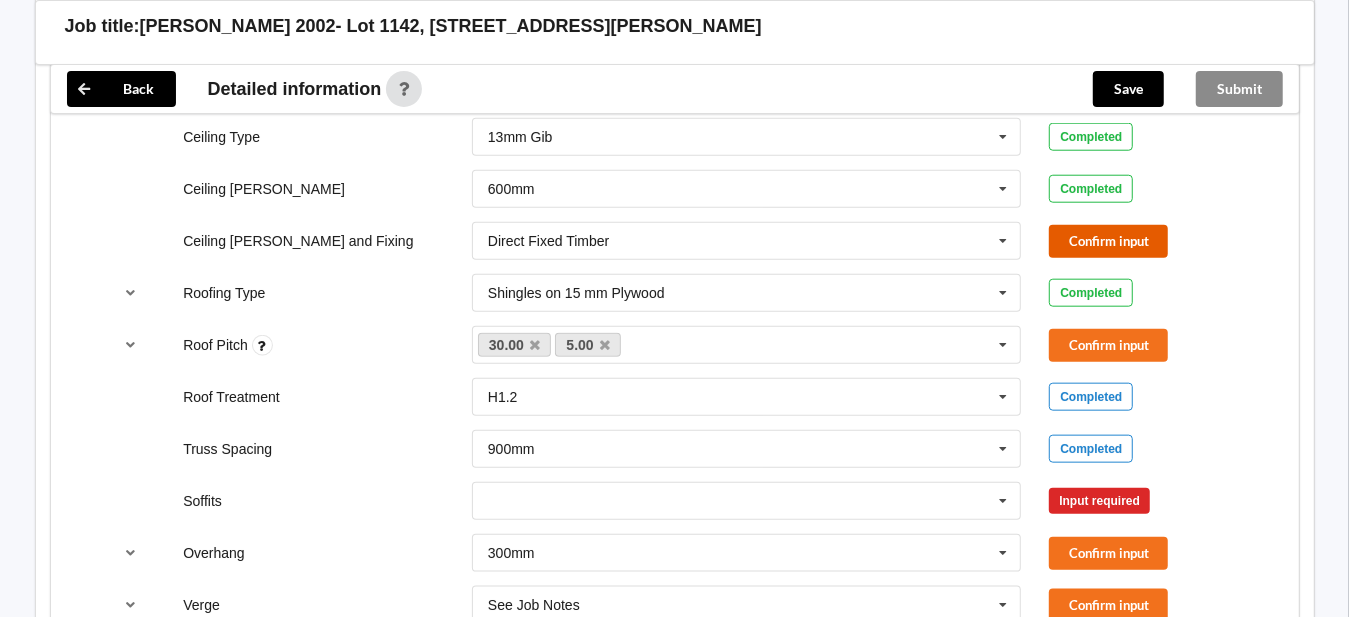click on "Confirm input" at bounding box center (1108, 241) 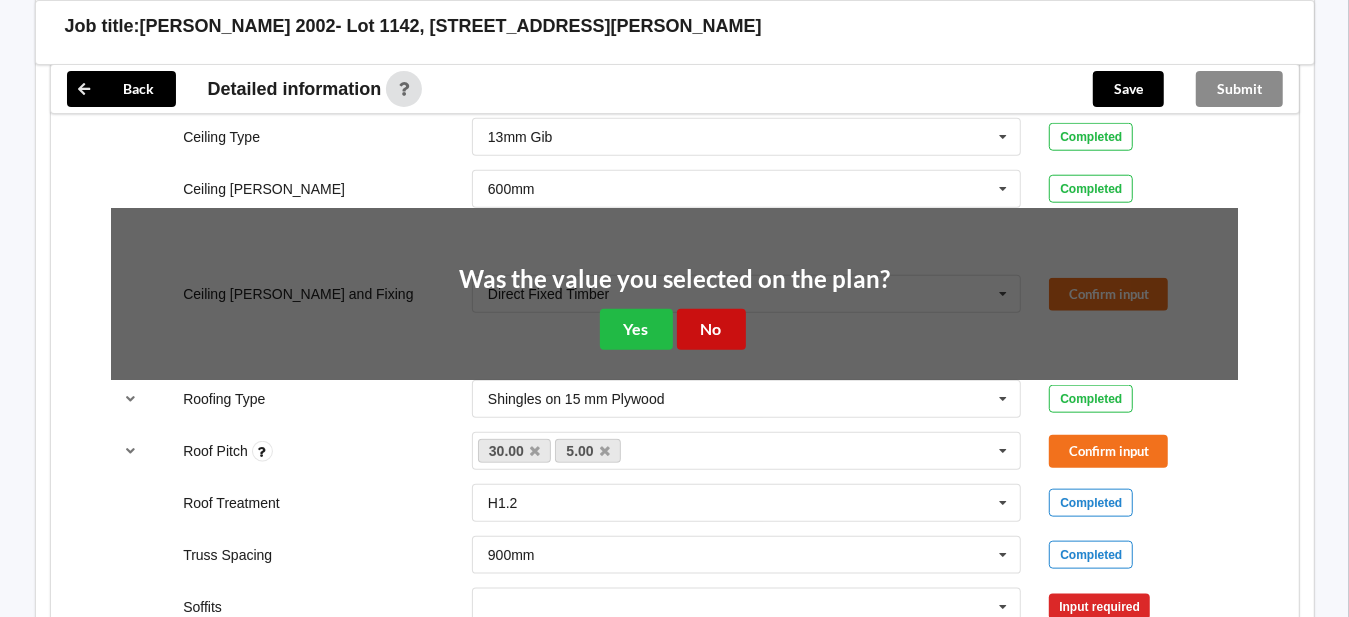 click on "No" at bounding box center [711, 329] 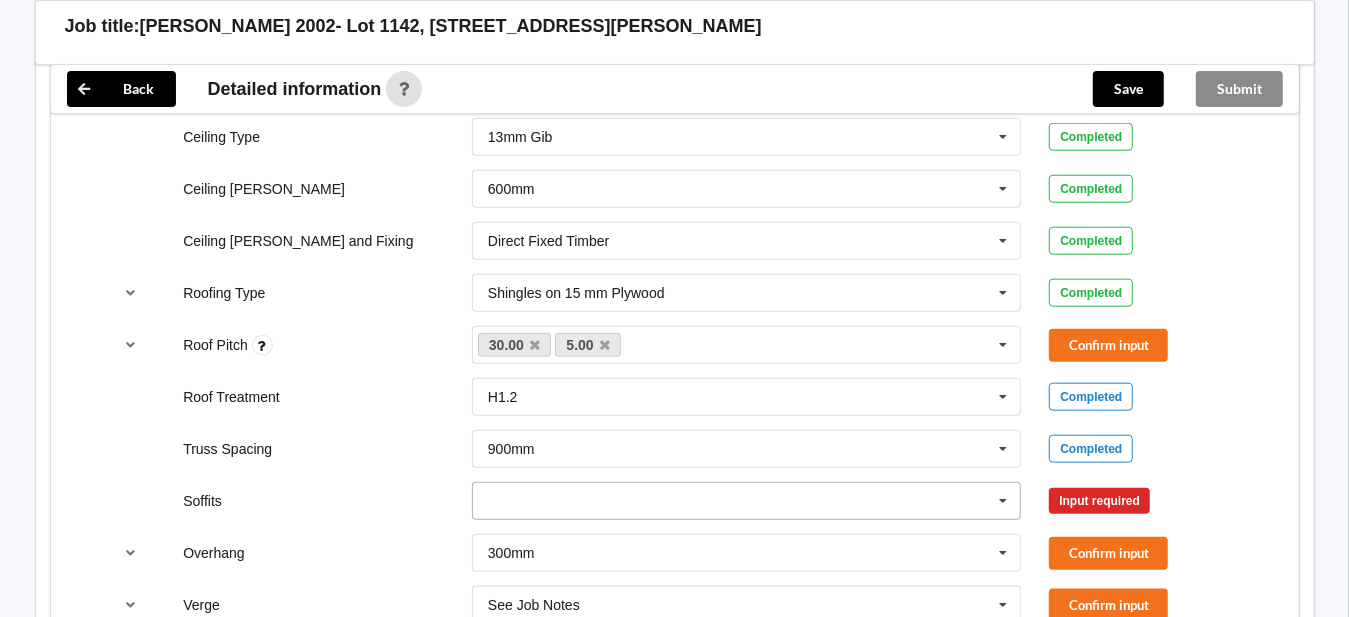 click at bounding box center (748, 501) 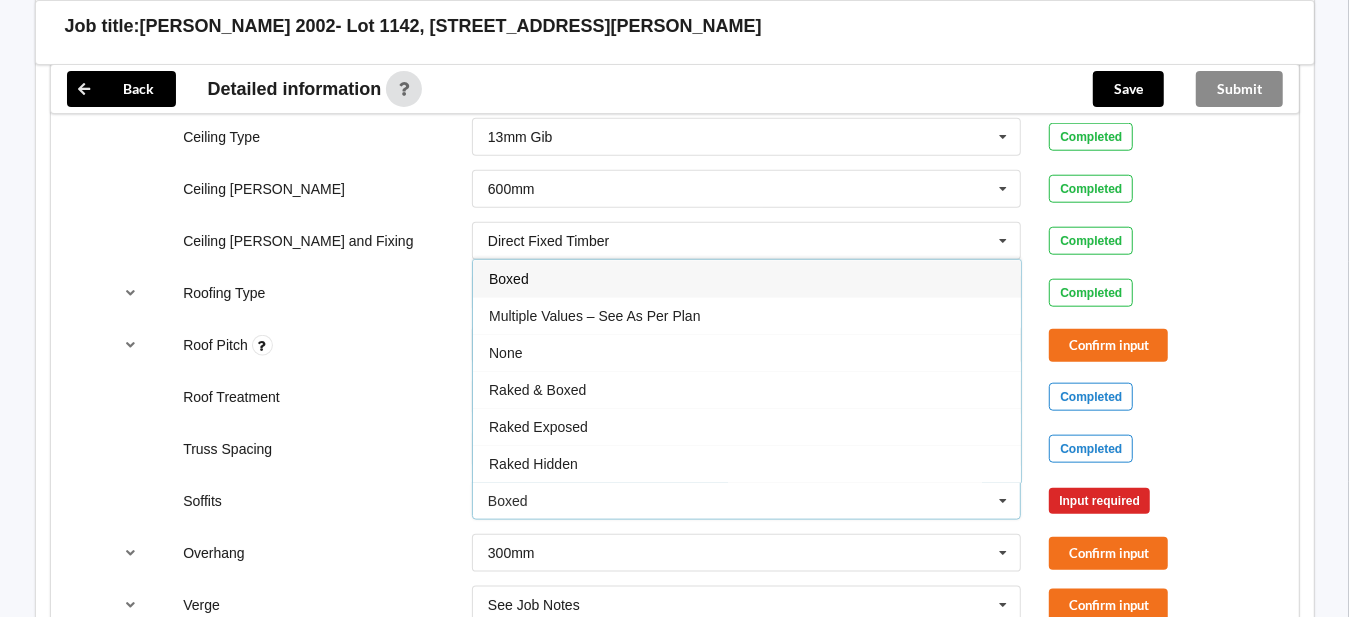 drag, startPoint x: 597, startPoint y: 317, endPoint x: 611, endPoint y: 324, distance: 15.652476 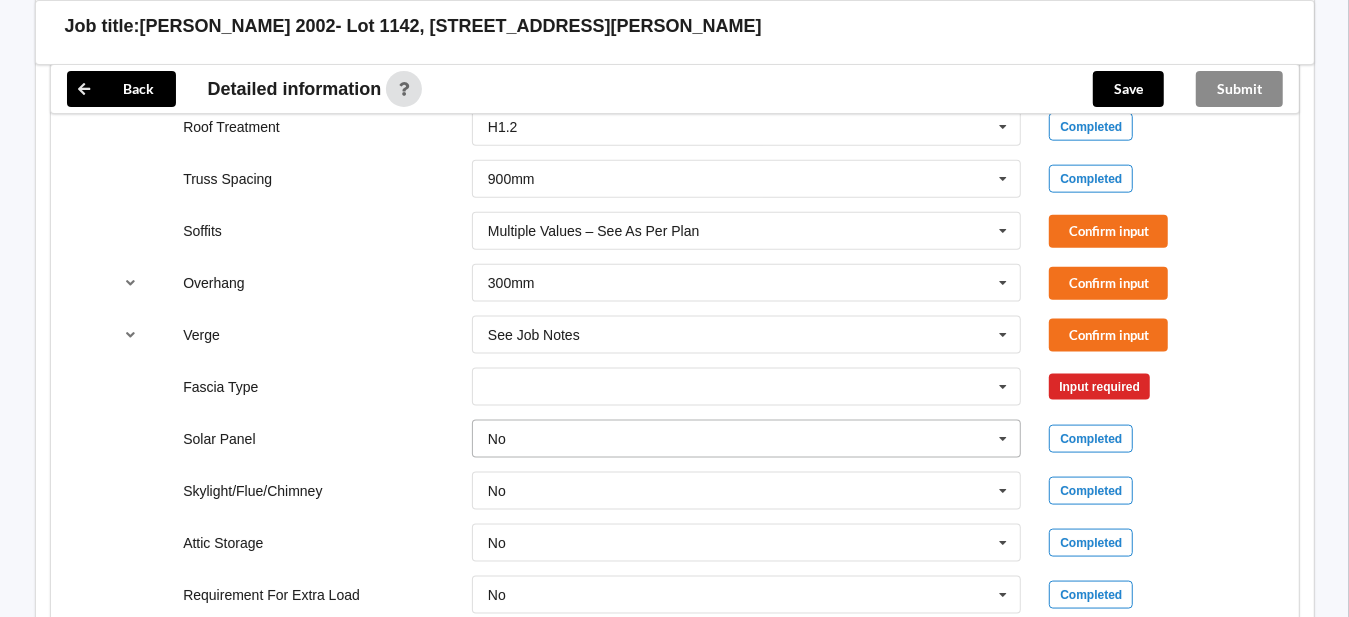 scroll, scrollTop: 1500, scrollLeft: 0, axis: vertical 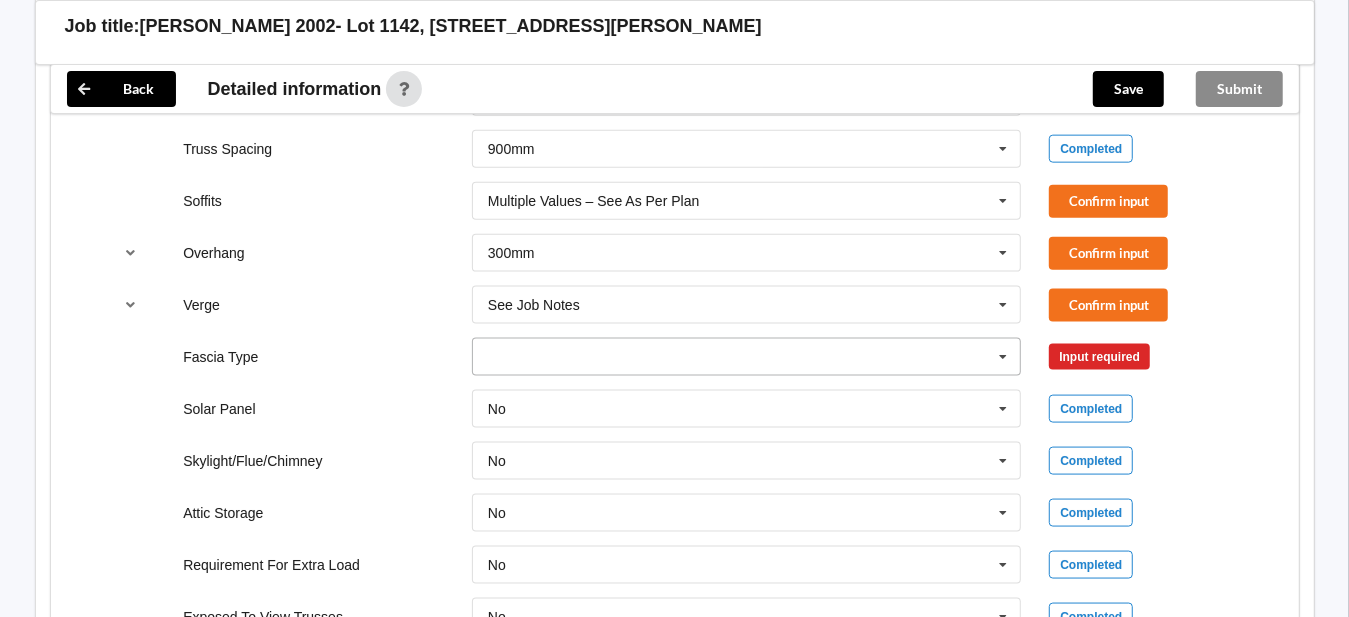 click at bounding box center [748, 357] 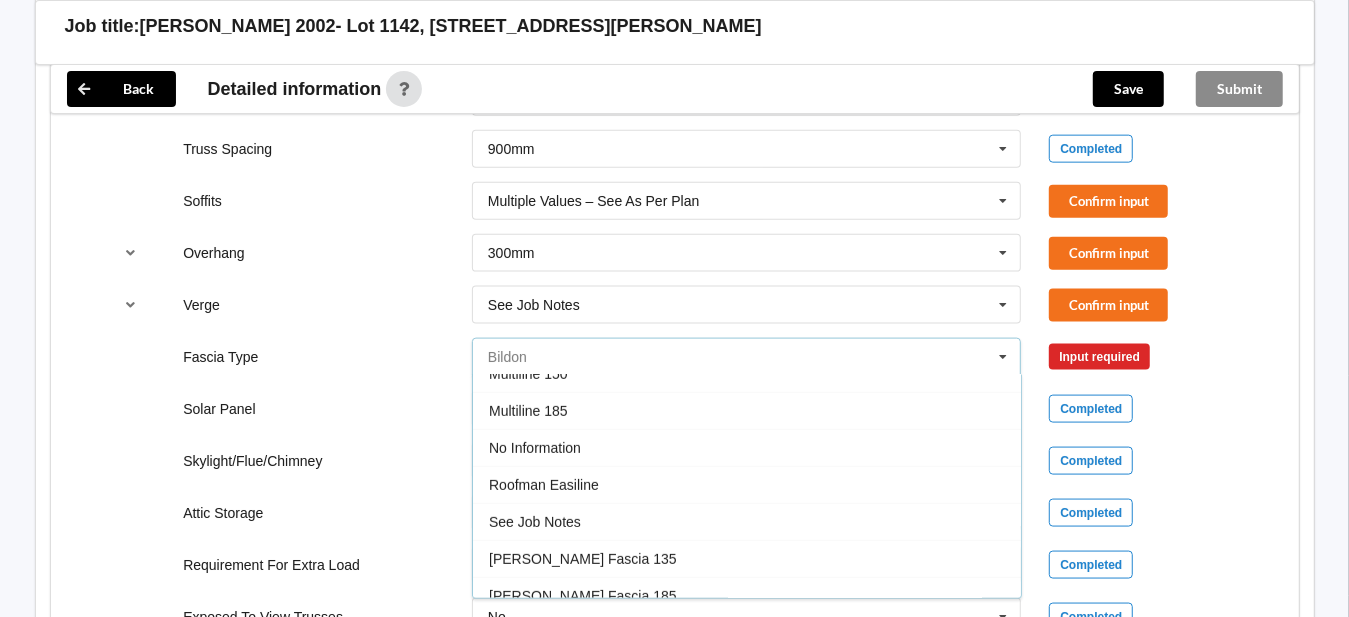 scroll, scrollTop: 657, scrollLeft: 0, axis: vertical 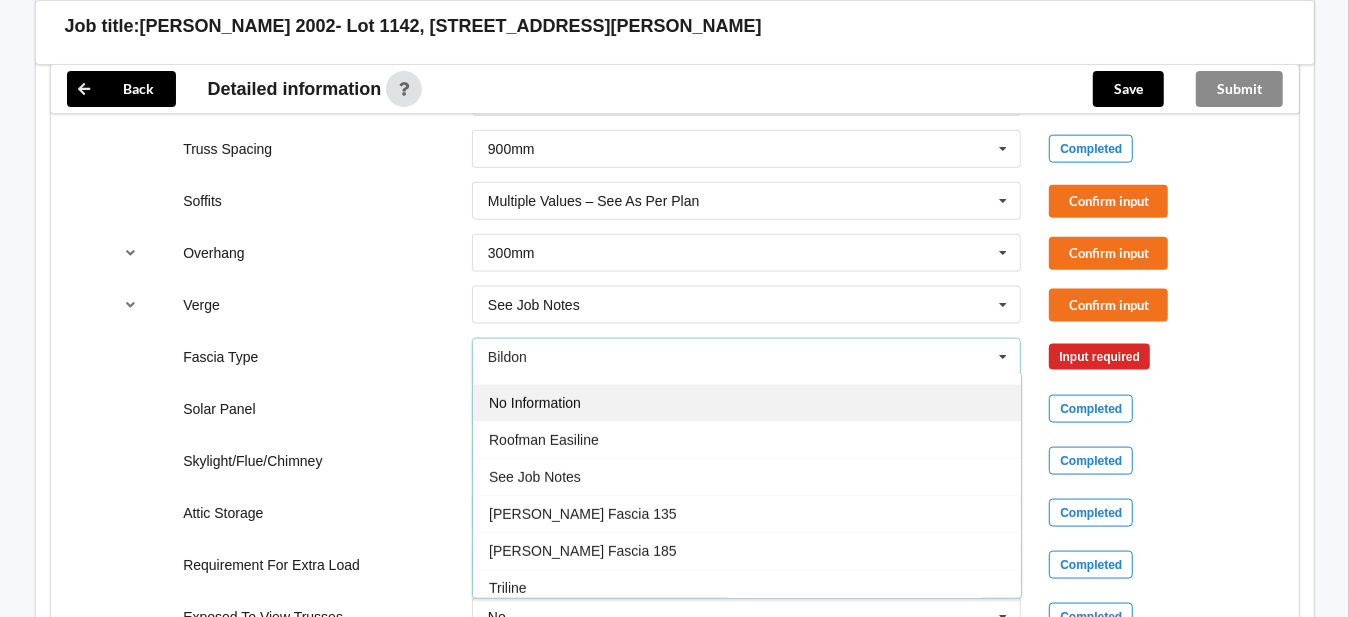 click on "No Information" at bounding box center (535, 403) 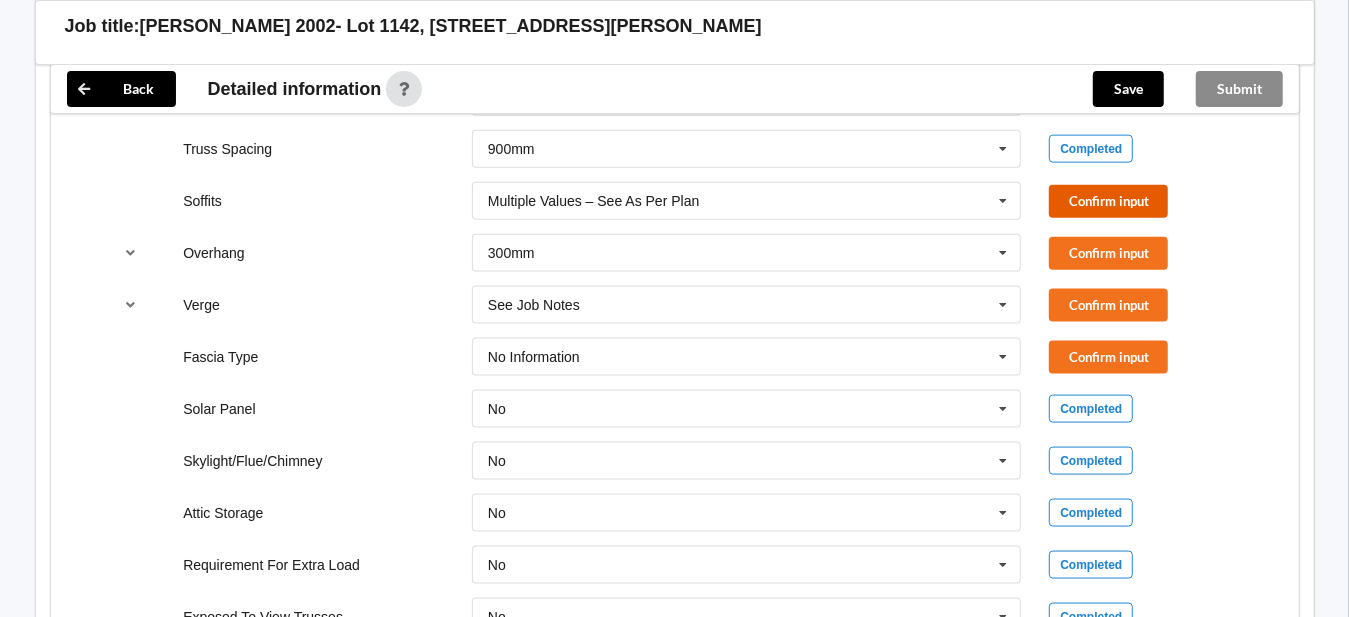 click on "Confirm input" at bounding box center [1108, 201] 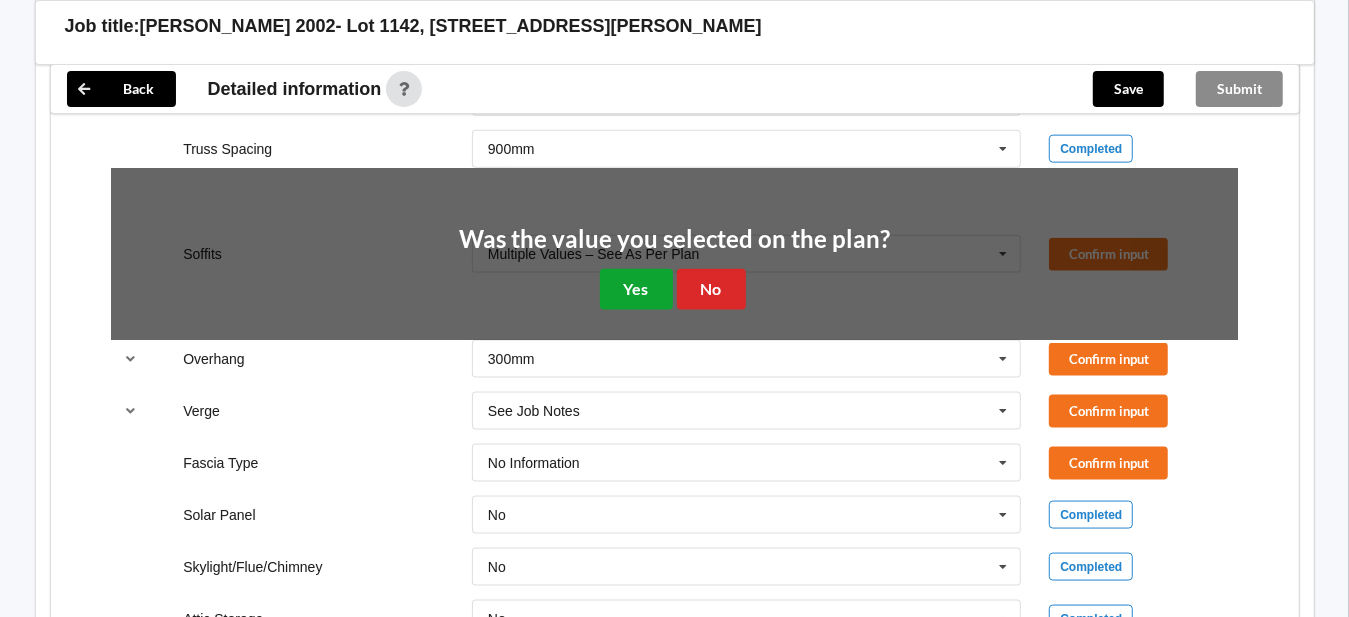 click on "Yes" at bounding box center (636, 289) 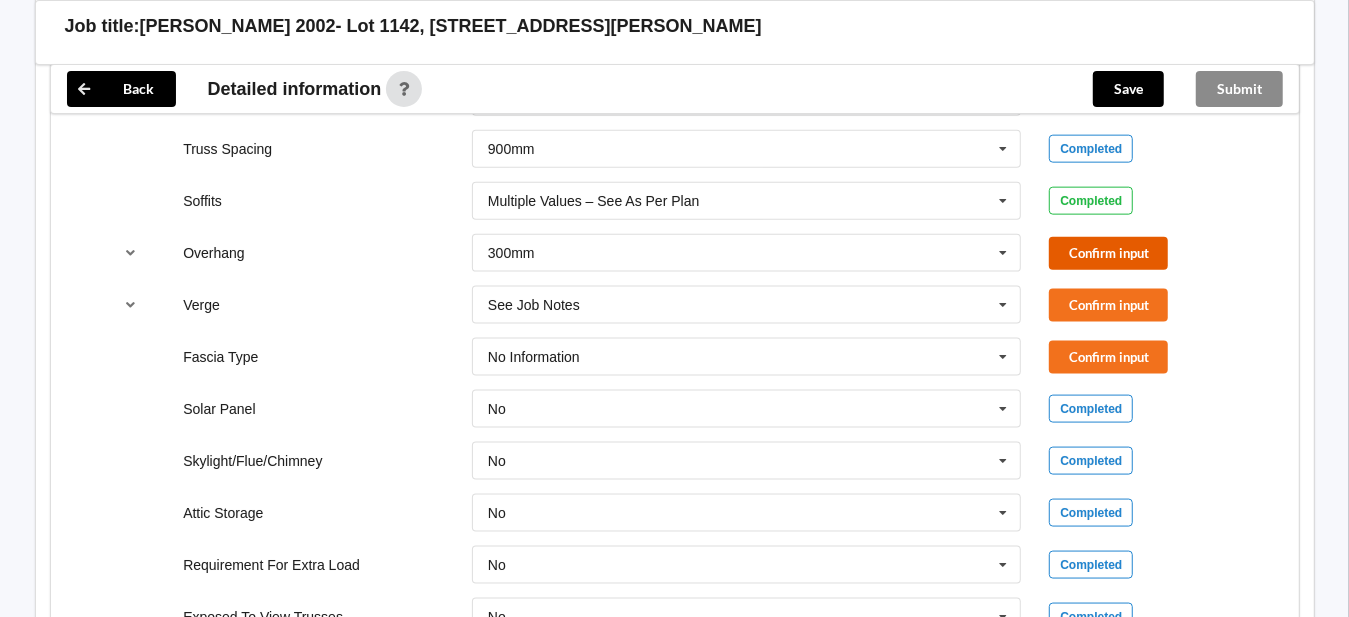 click on "Confirm input" at bounding box center [1108, 253] 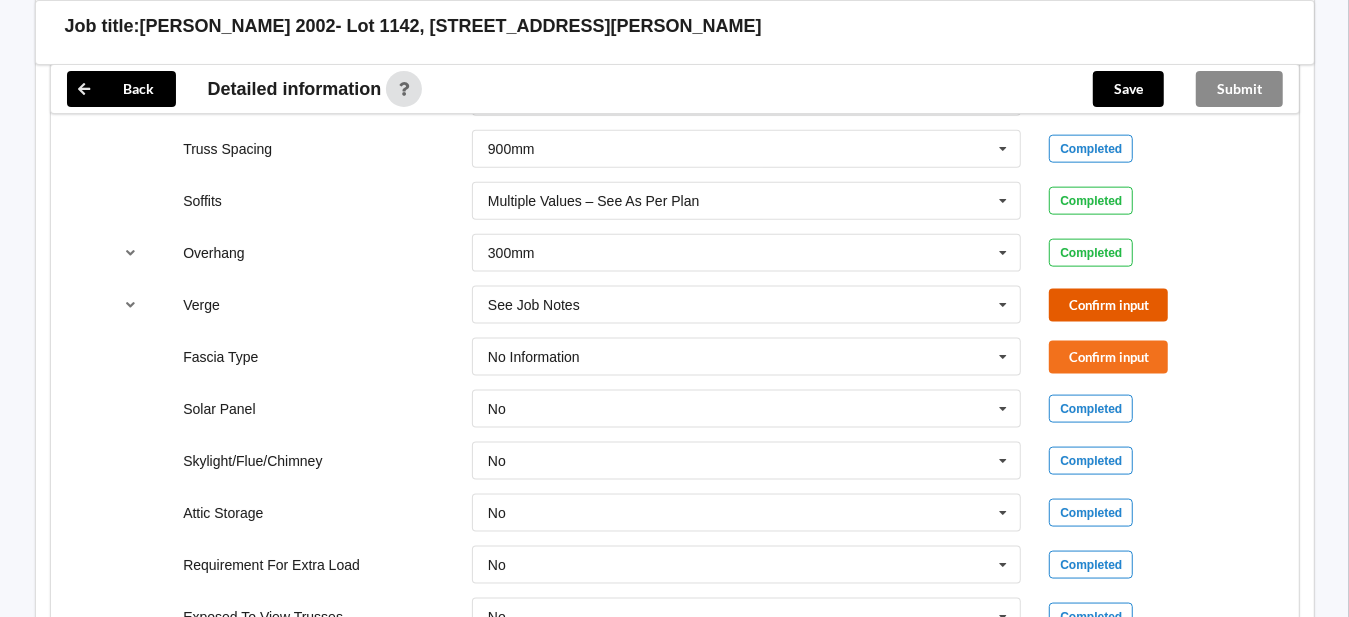 click on "Confirm input" at bounding box center (1108, 305) 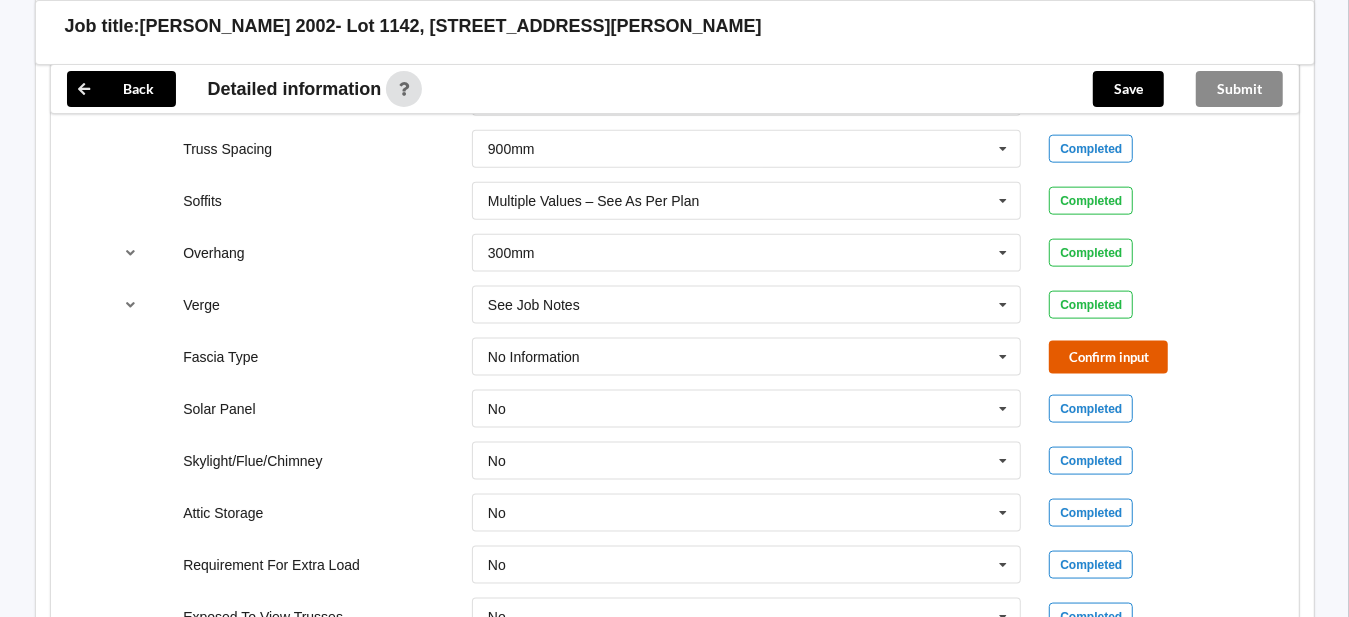 click on "Confirm input" at bounding box center [1108, 357] 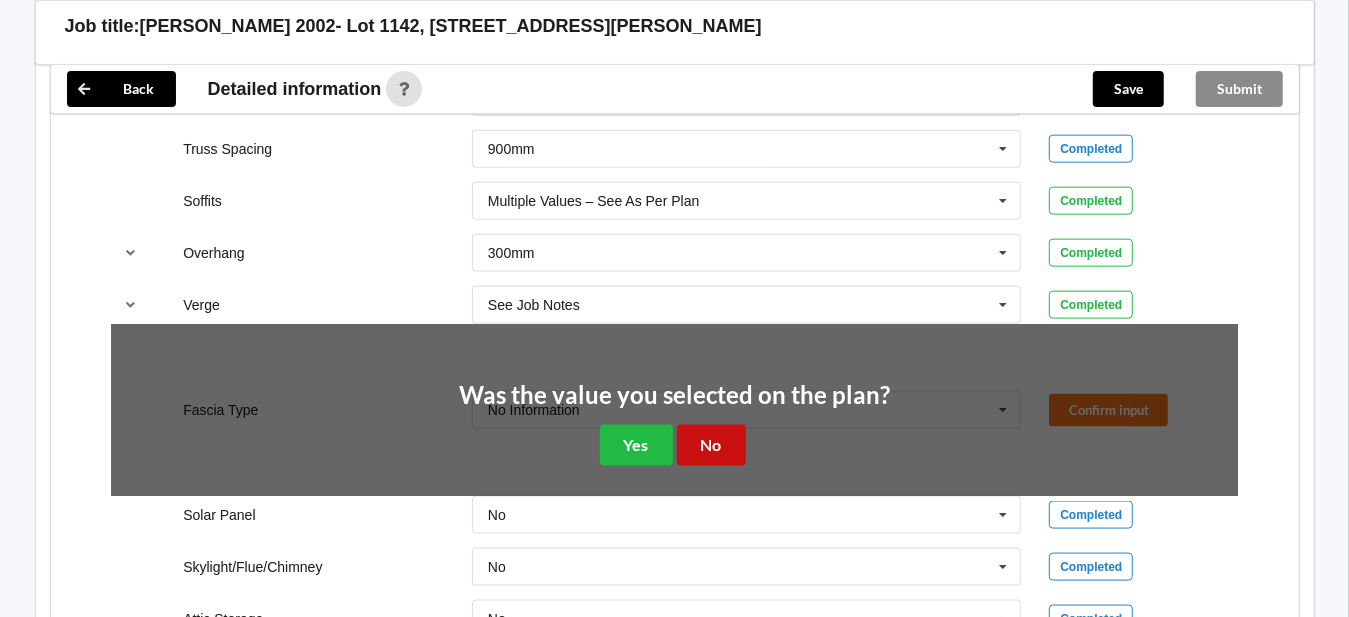 click on "No" at bounding box center [711, 445] 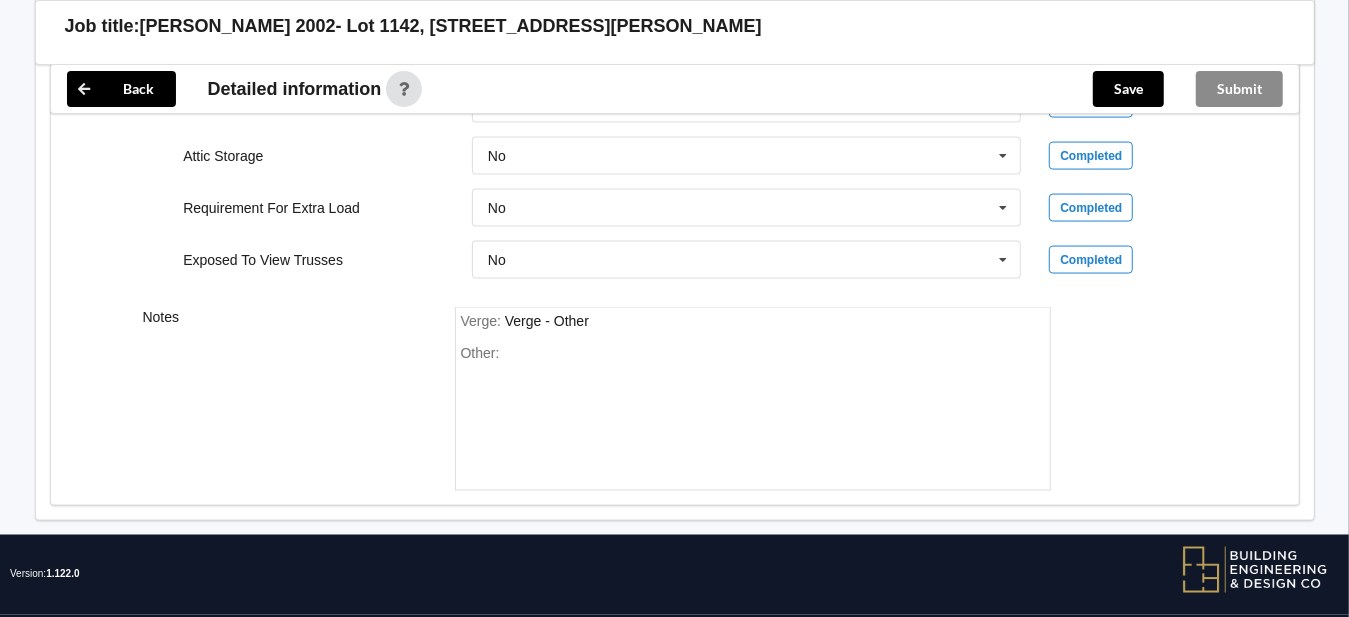 scroll, scrollTop: 1868, scrollLeft: 0, axis: vertical 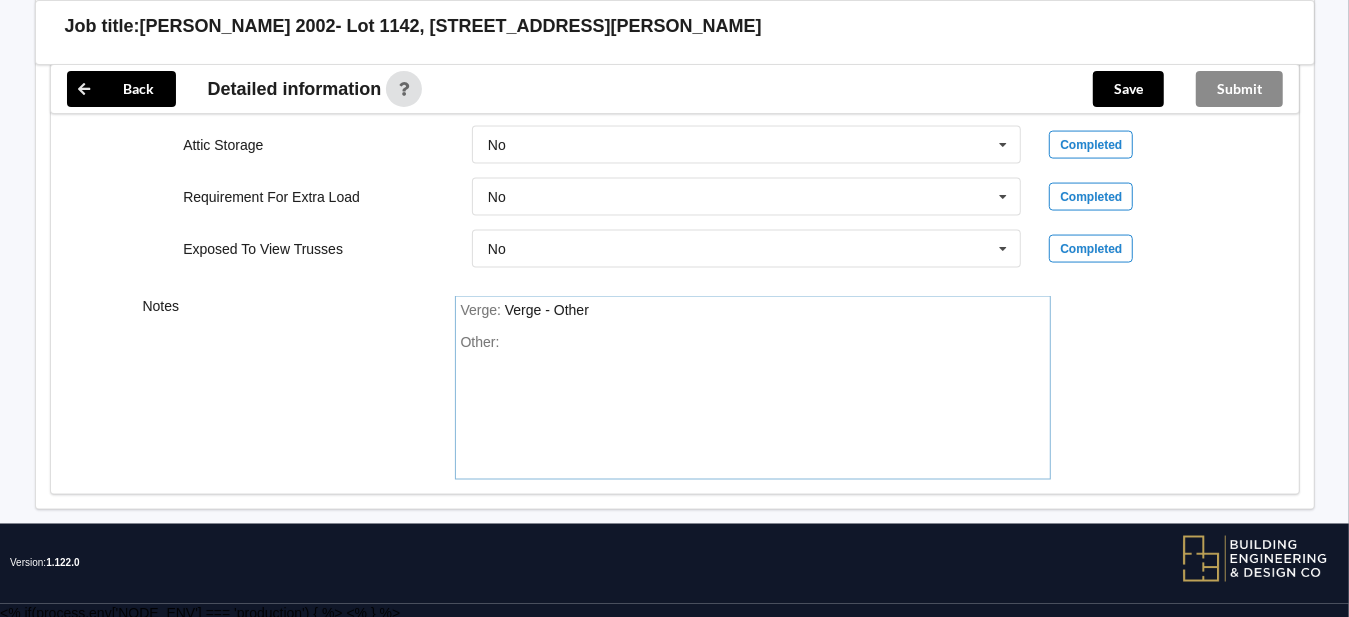 drag, startPoint x: 477, startPoint y: 362, endPoint x: 893, endPoint y: 345, distance: 416.3472 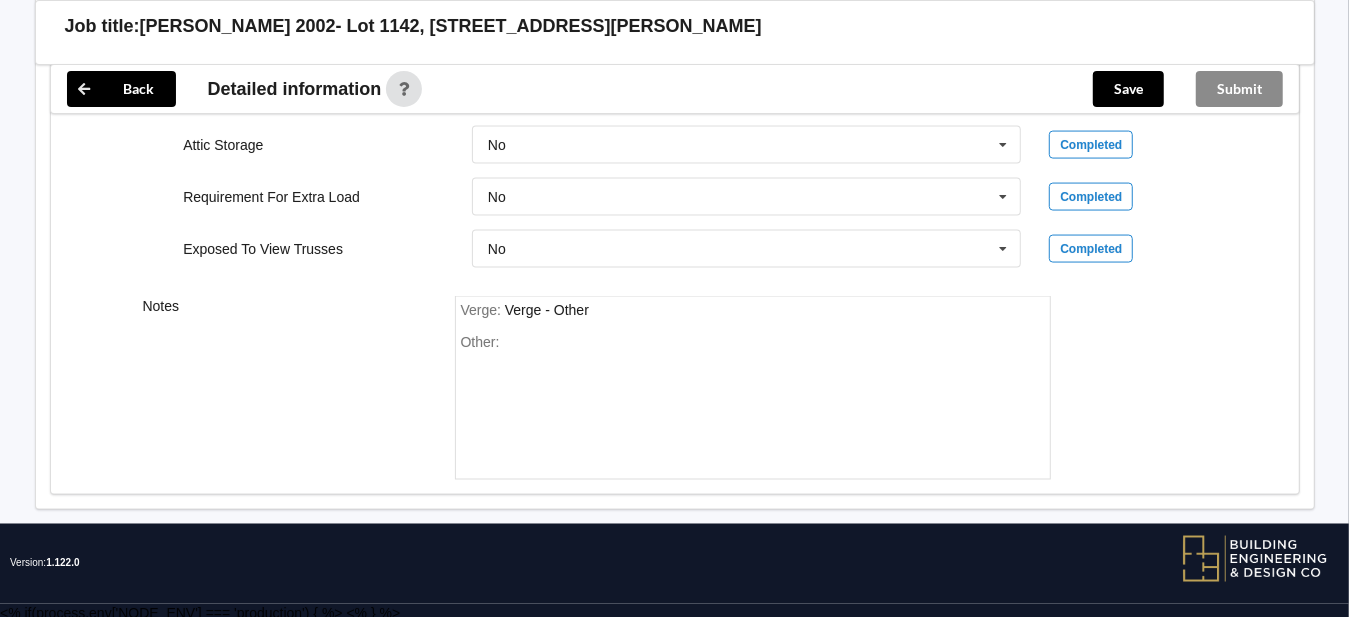 click on "Other:" at bounding box center [753, 404] 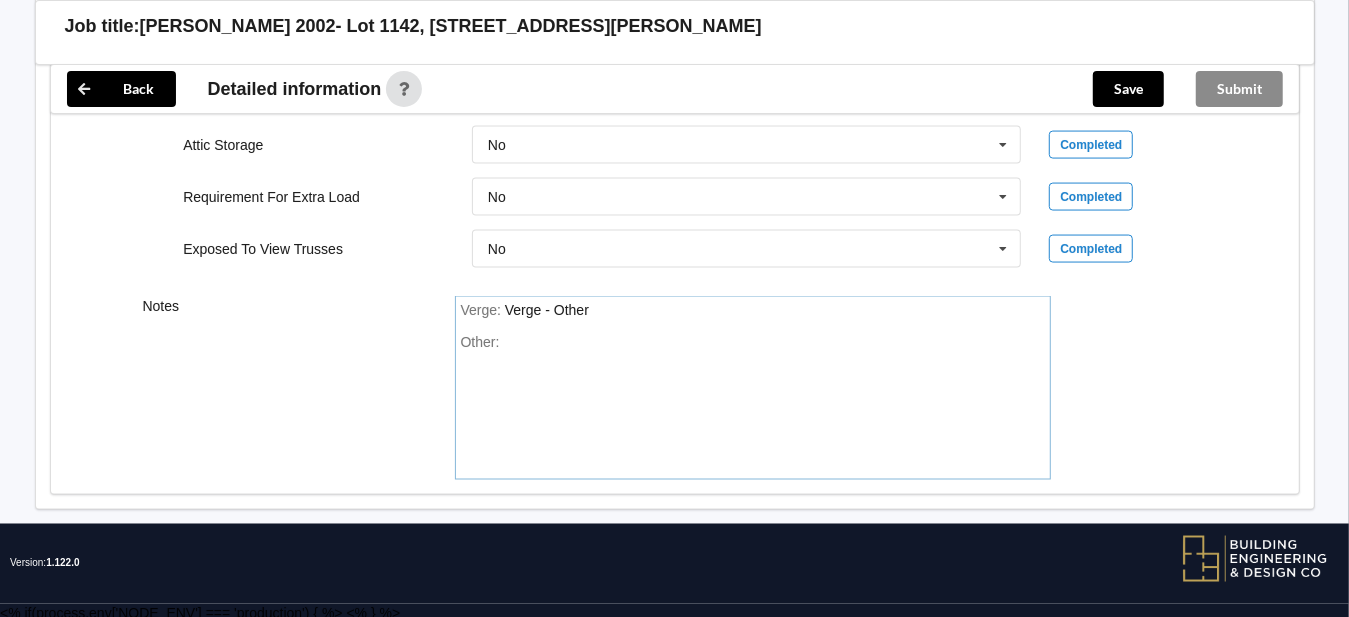 click on "Verge :   Verge - Other" at bounding box center [753, 311] 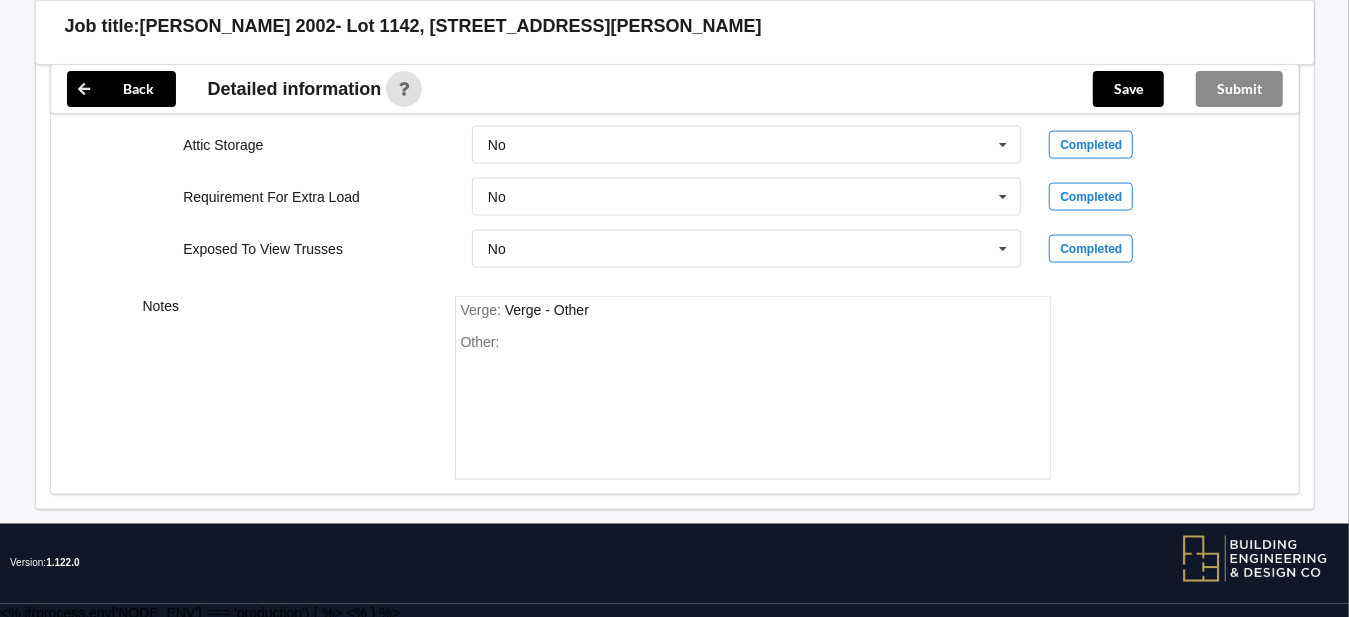 drag, startPoint x: 591, startPoint y: 328, endPoint x: 525, endPoint y: 347, distance: 68.68042 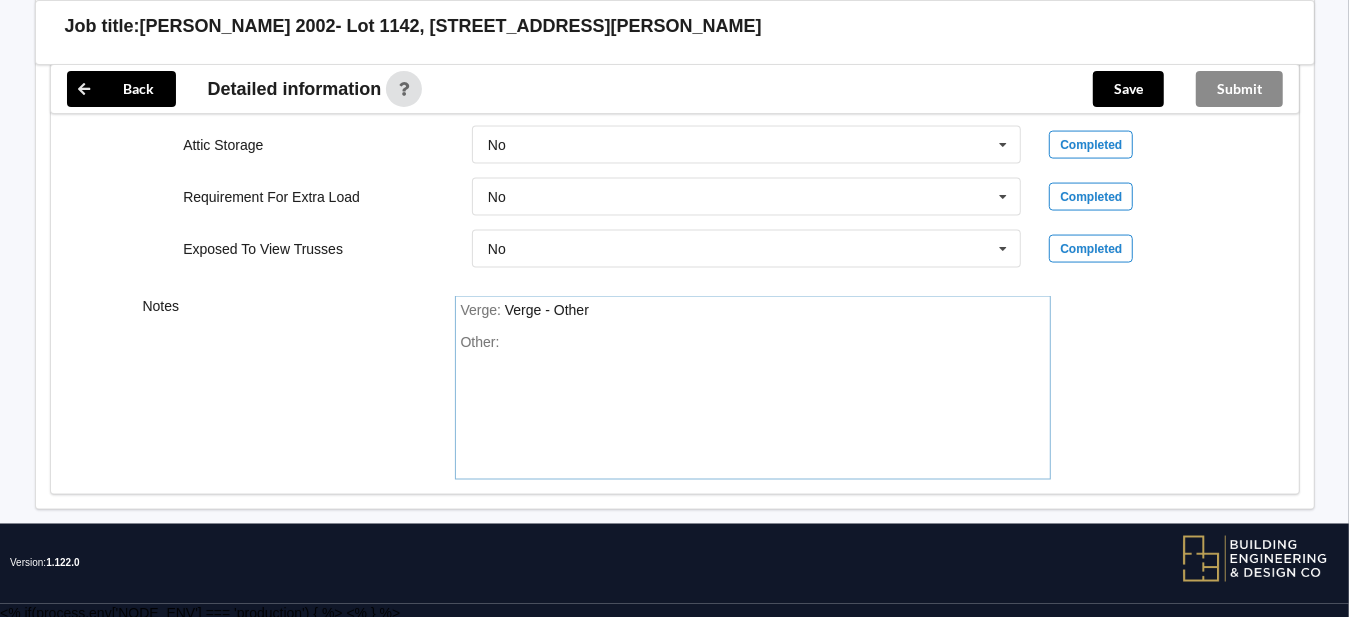 click on "Verge :   Verge - Other" at bounding box center [753, 311] 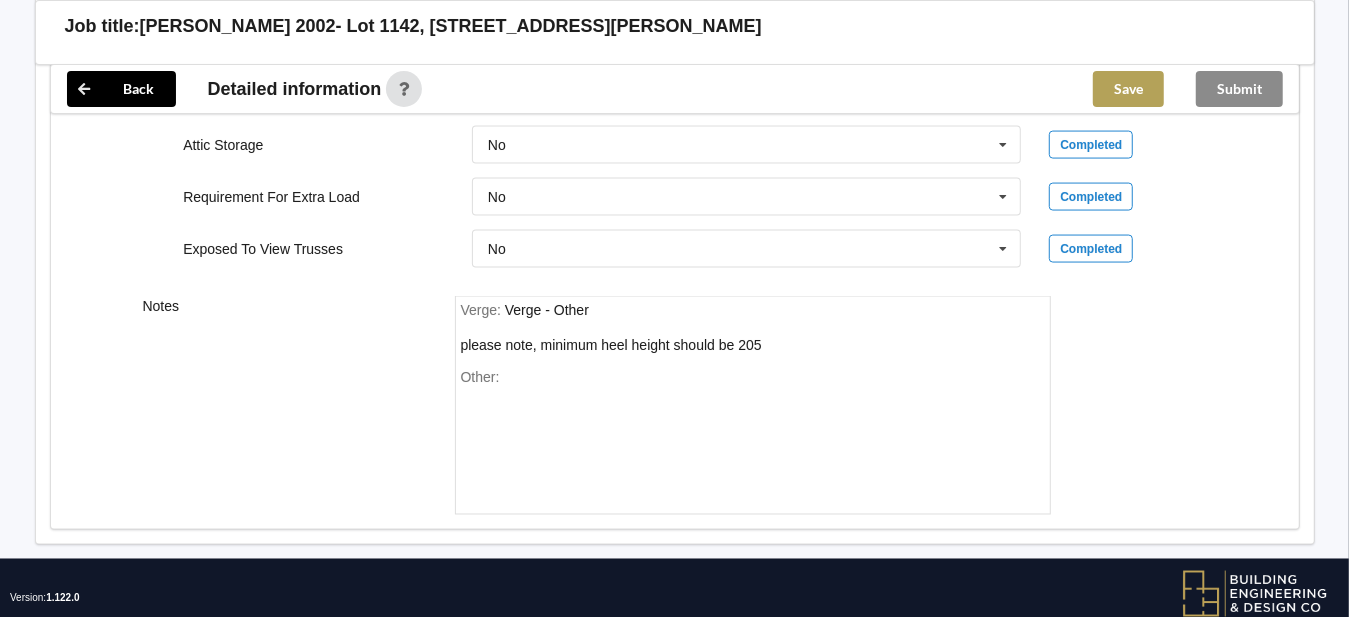 click on "Save" at bounding box center [1128, 89] 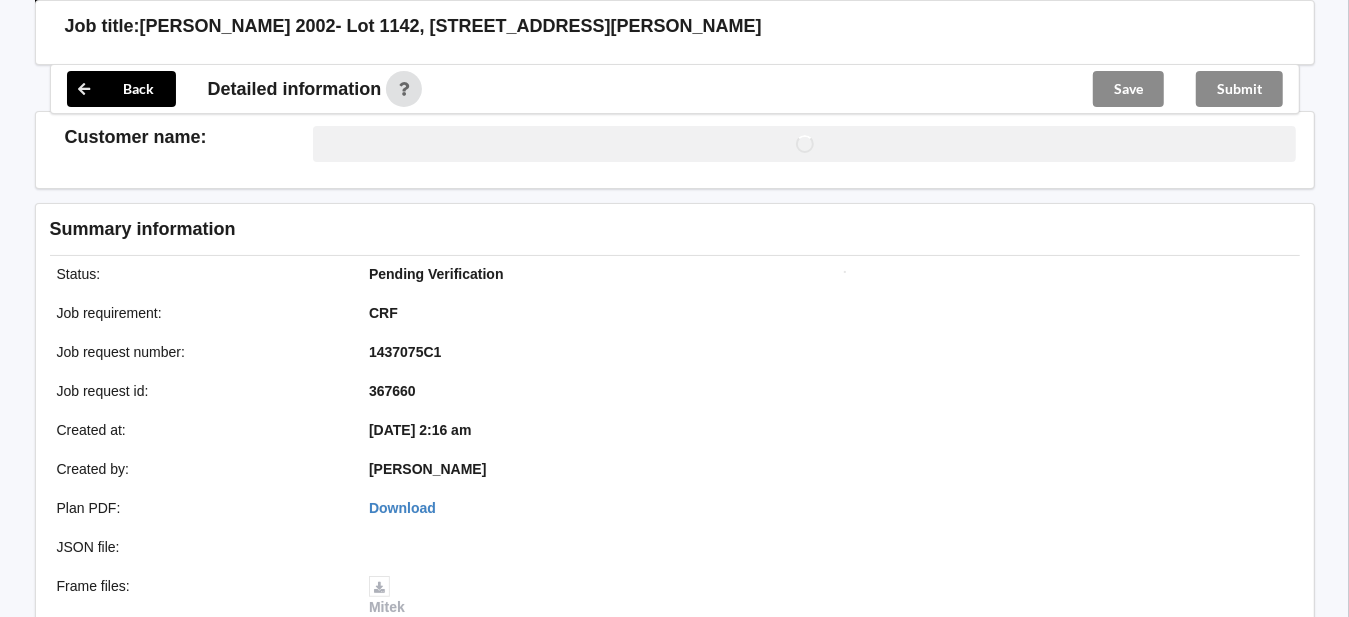 scroll, scrollTop: 1868, scrollLeft: 0, axis: vertical 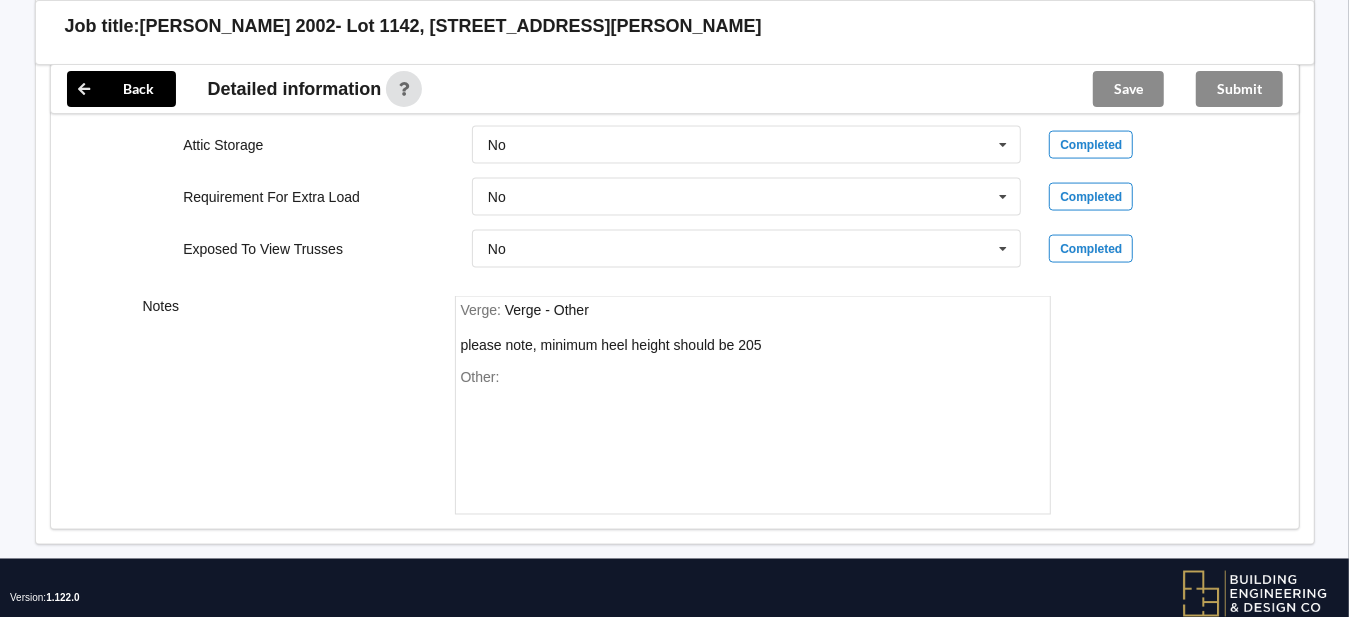 click on "Submit" at bounding box center (1239, 89) 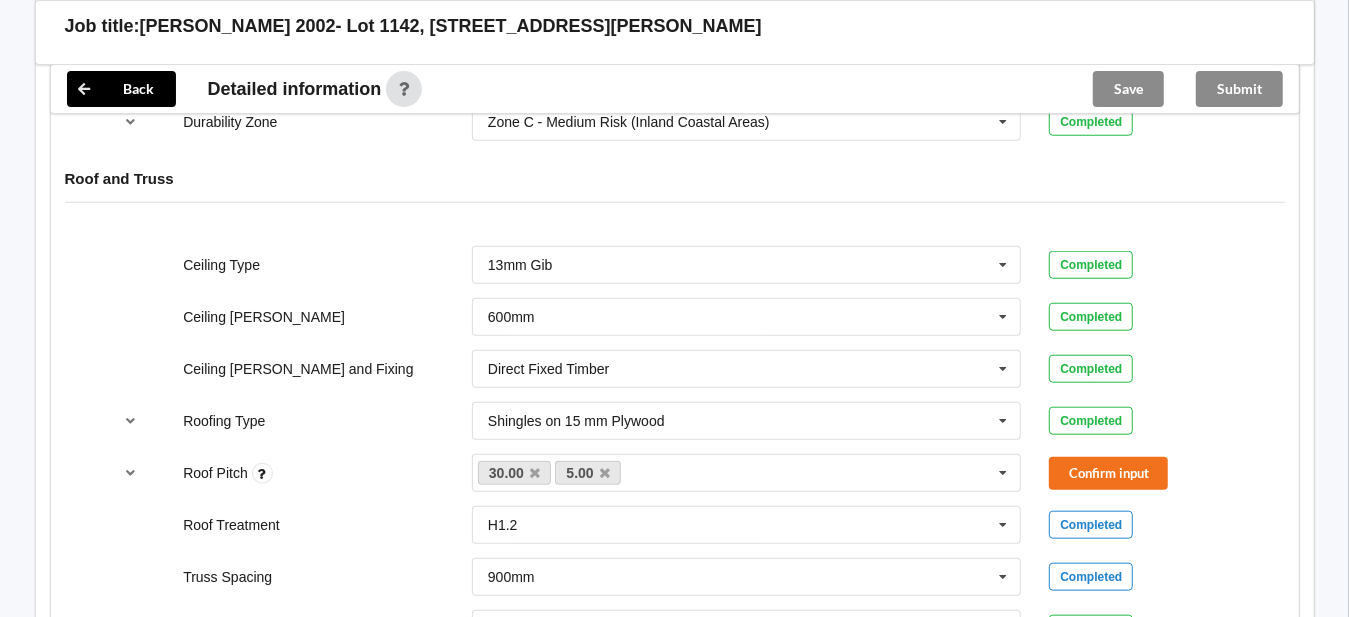 scroll, scrollTop: 1068, scrollLeft: 0, axis: vertical 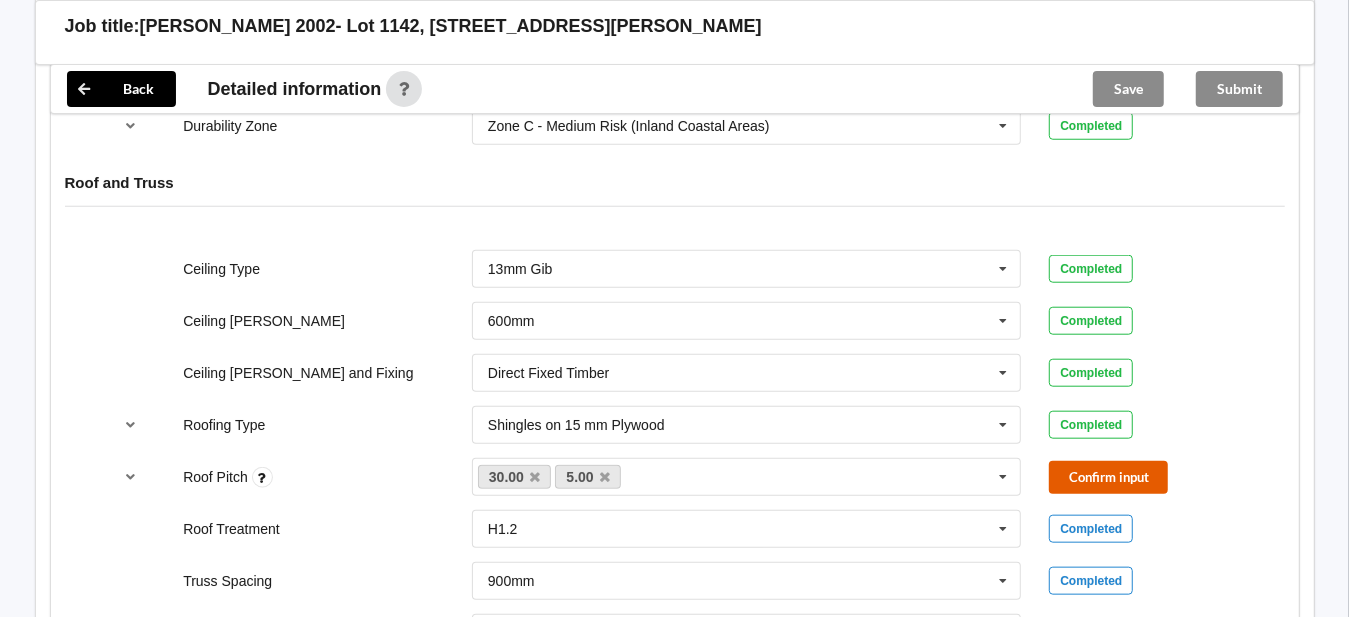 click on "Confirm input" at bounding box center [1108, 477] 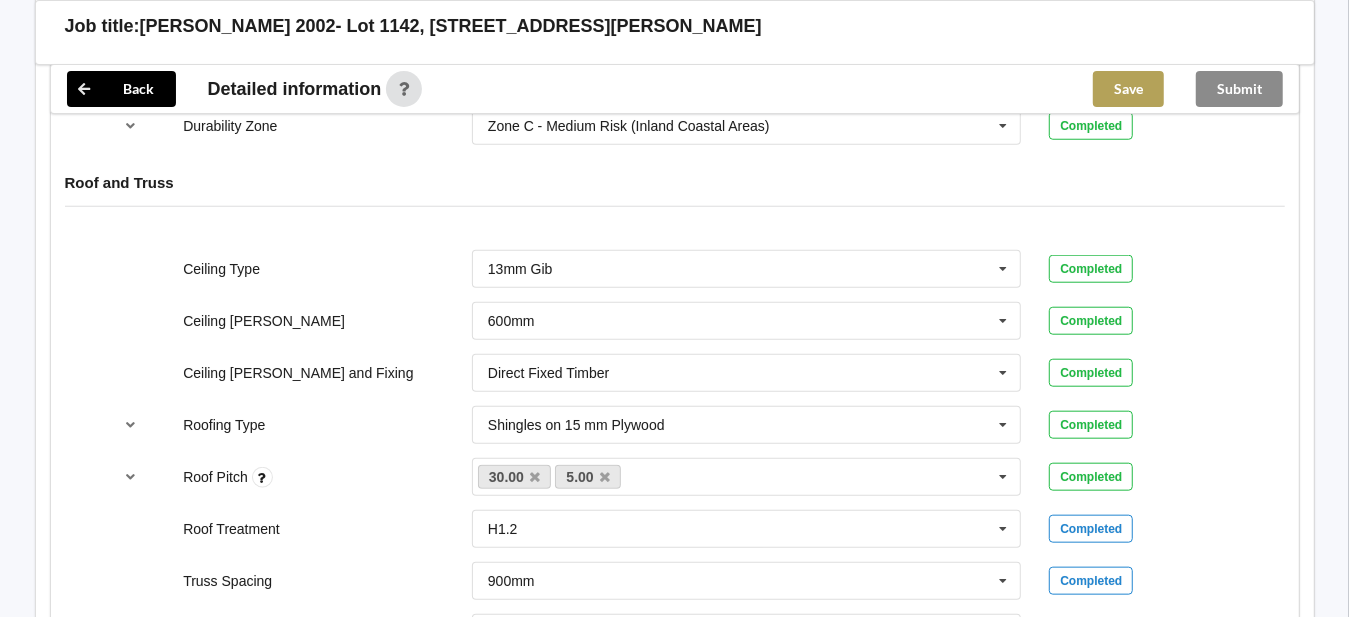 click on "Save" at bounding box center (1128, 89) 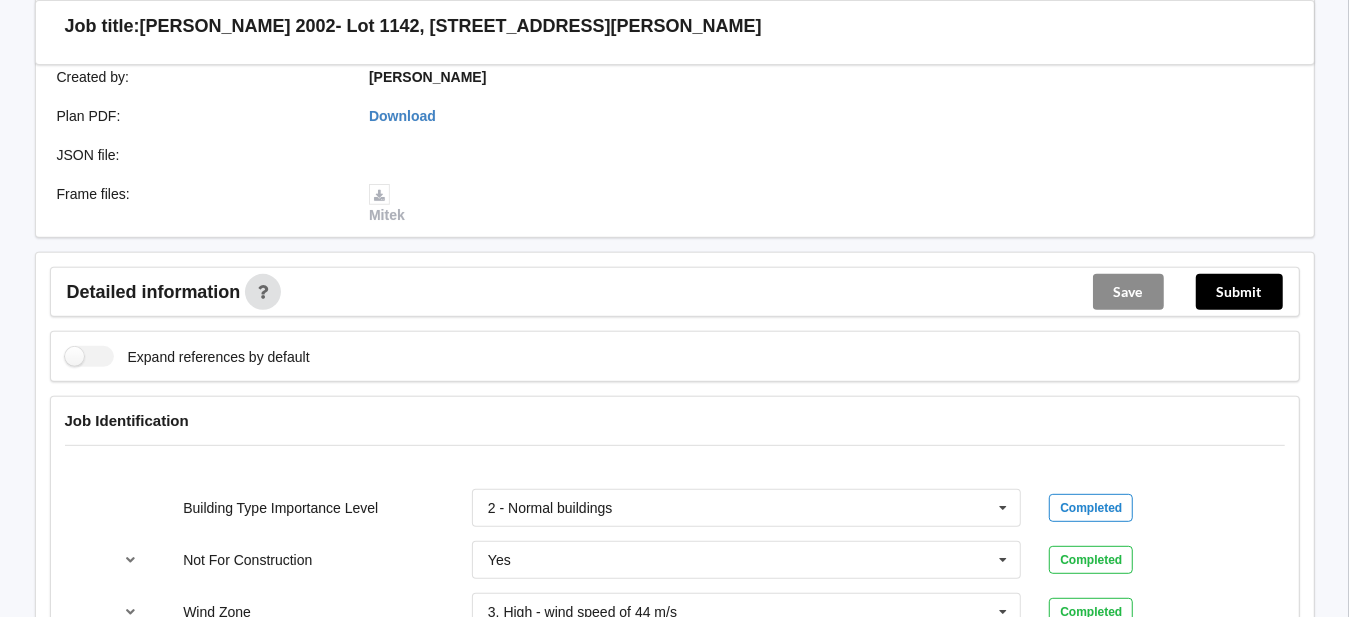 scroll, scrollTop: 377, scrollLeft: 0, axis: vertical 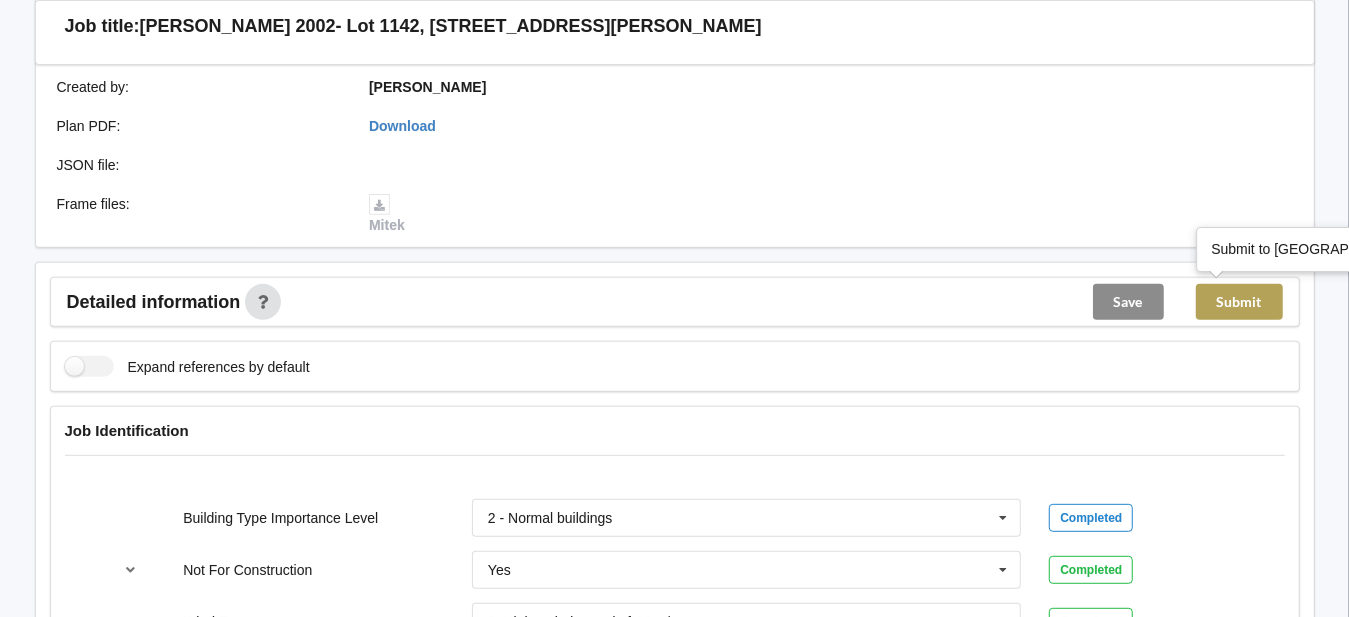 click on "Submit" at bounding box center (1239, 302) 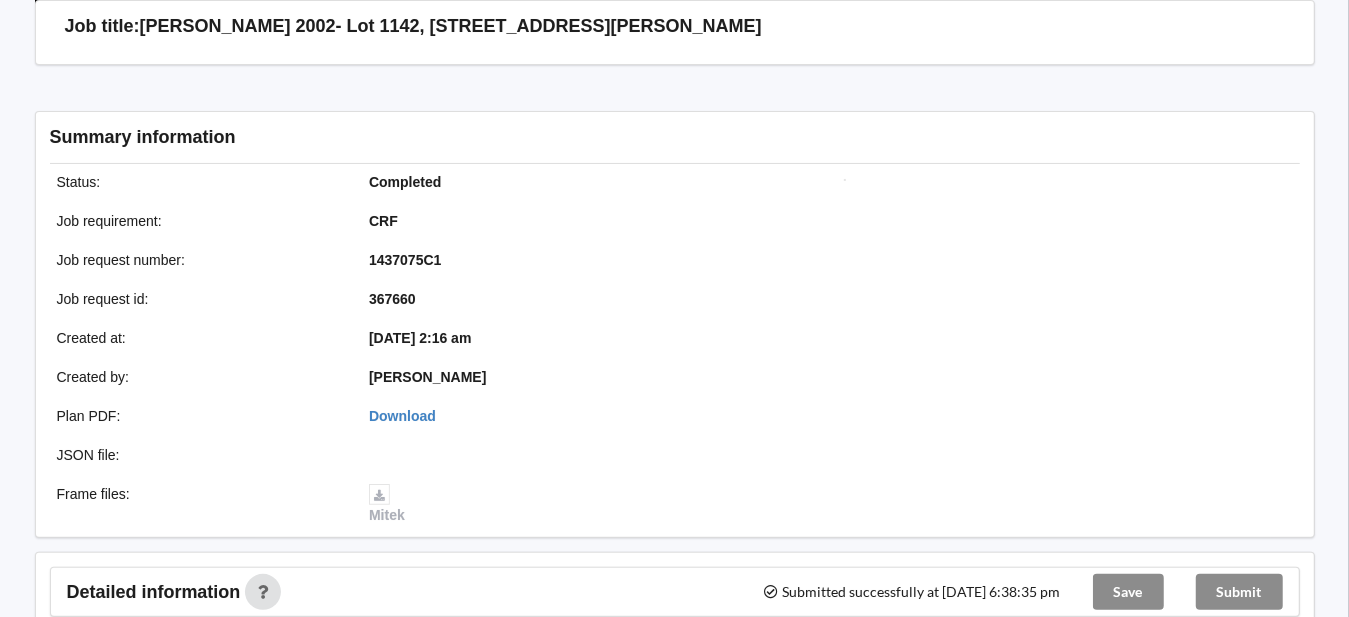 scroll, scrollTop: 377, scrollLeft: 0, axis: vertical 